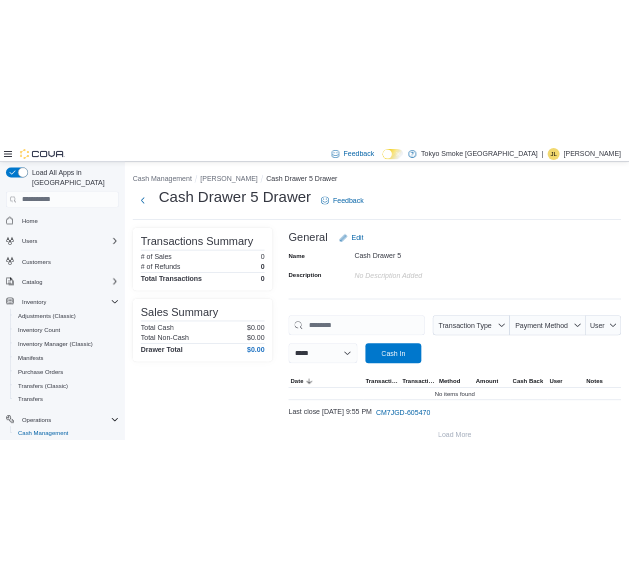 scroll, scrollTop: 0, scrollLeft: 0, axis: both 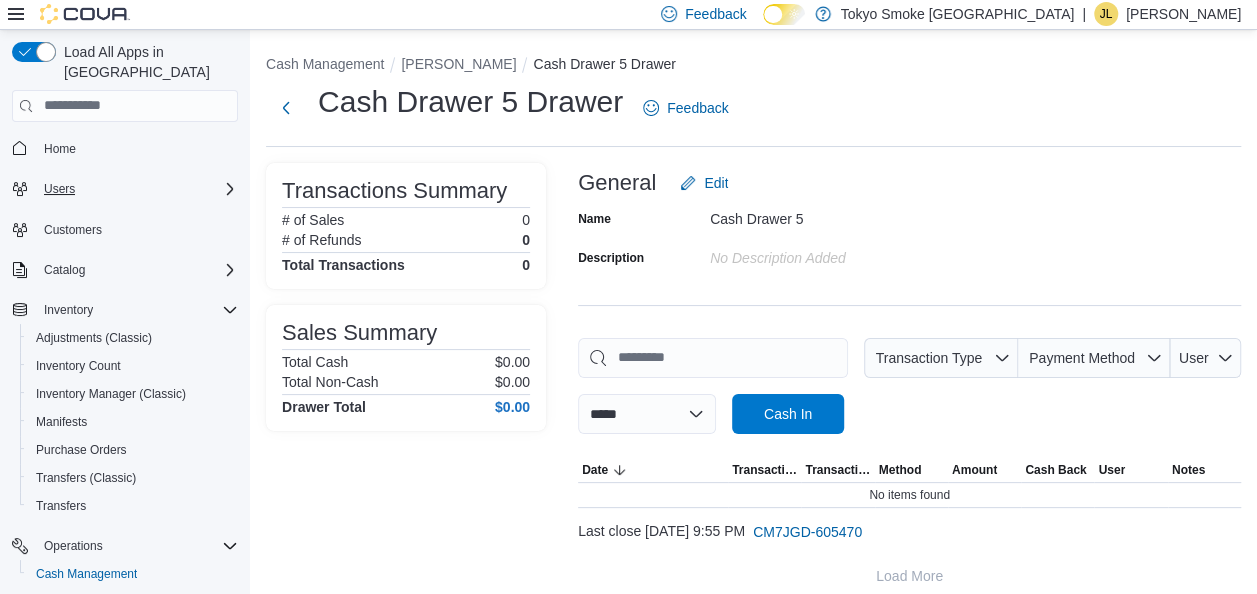 drag, startPoint x: 0, startPoint y: 159, endPoint x: 28, endPoint y: 161, distance: 28.071337 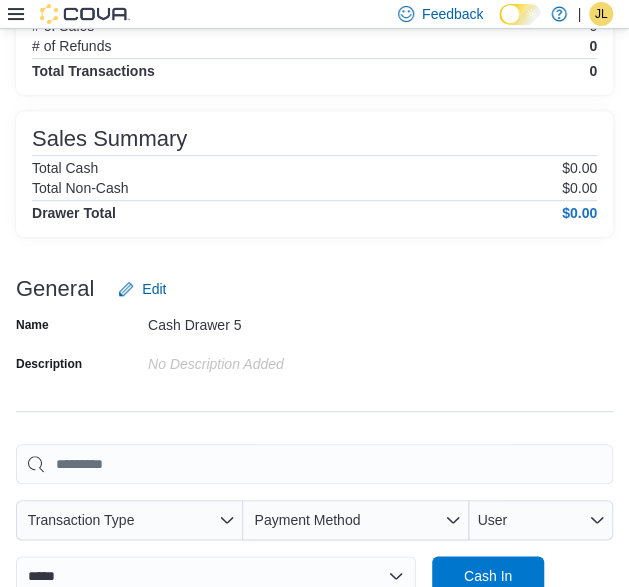 scroll, scrollTop: 0, scrollLeft: 0, axis: both 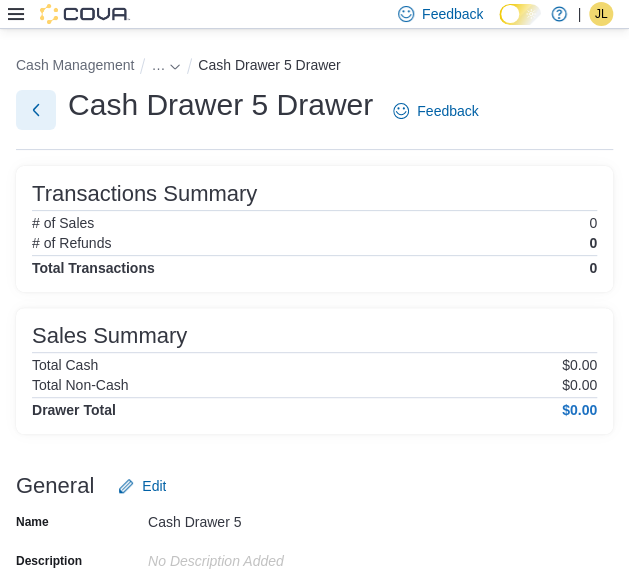 click at bounding box center (36, 110) 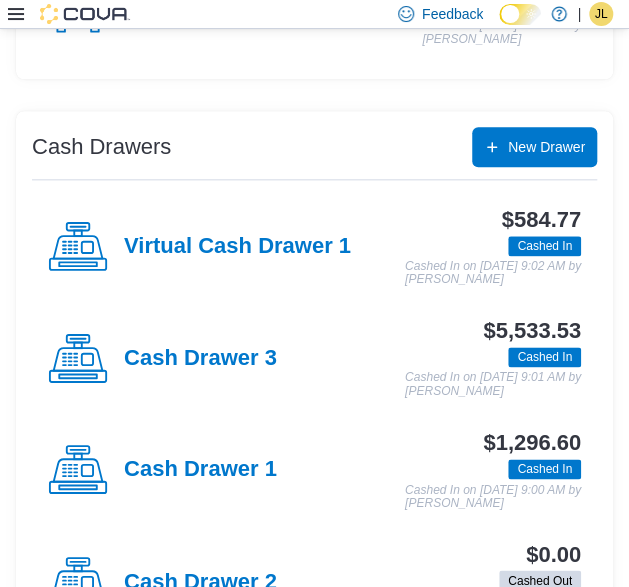 scroll, scrollTop: 366, scrollLeft: 0, axis: vertical 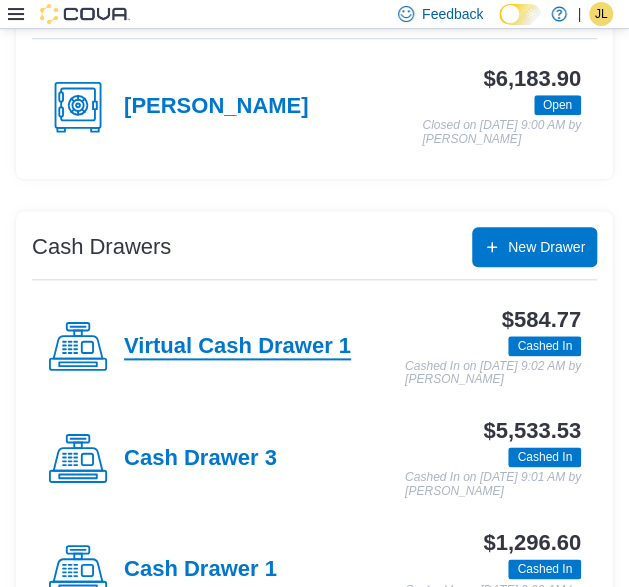 click on "Virtual Cash Drawer 1" at bounding box center (237, 347) 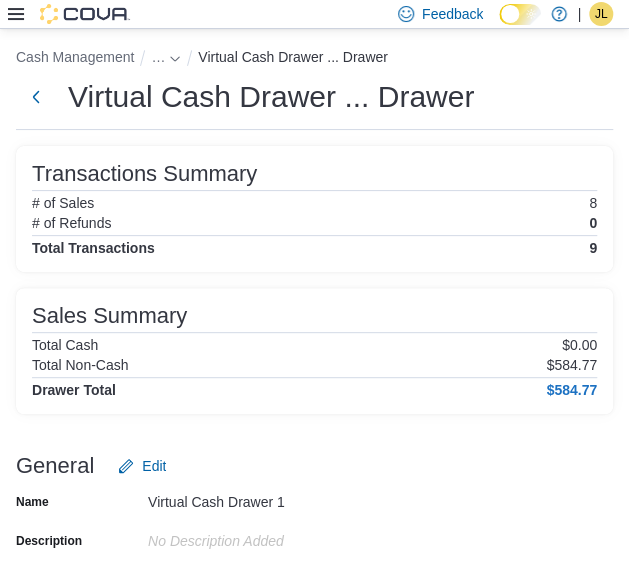 scroll, scrollTop: 366, scrollLeft: 0, axis: vertical 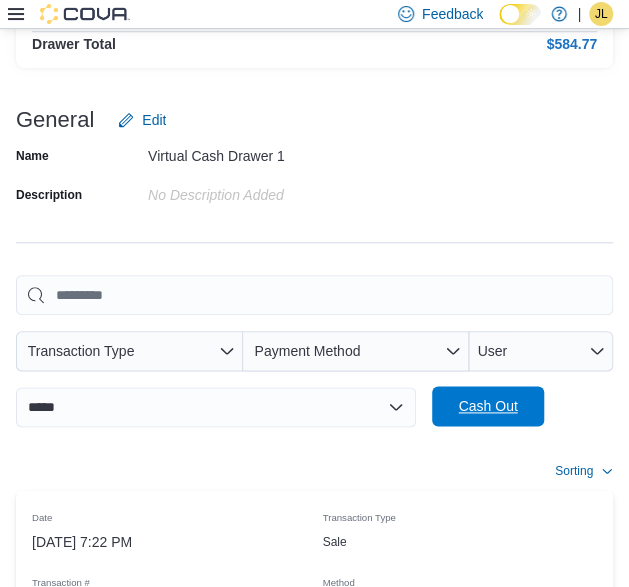click on "Cash Out" at bounding box center (488, 406) 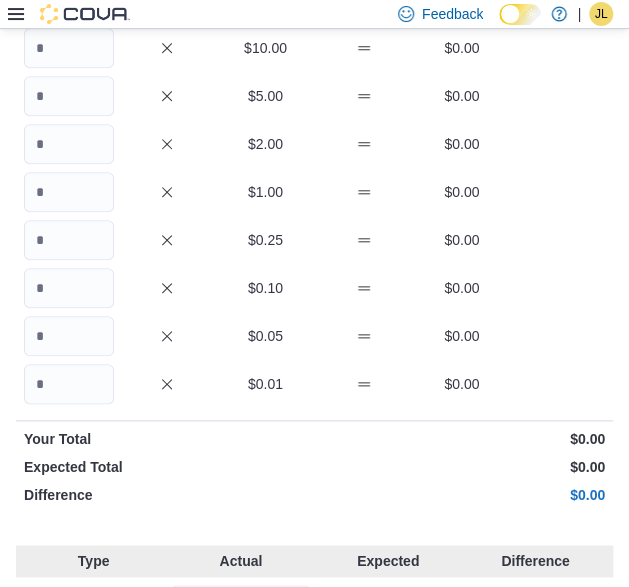 scroll, scrollTop: 645, scrollLeft: 0, axis: vertical 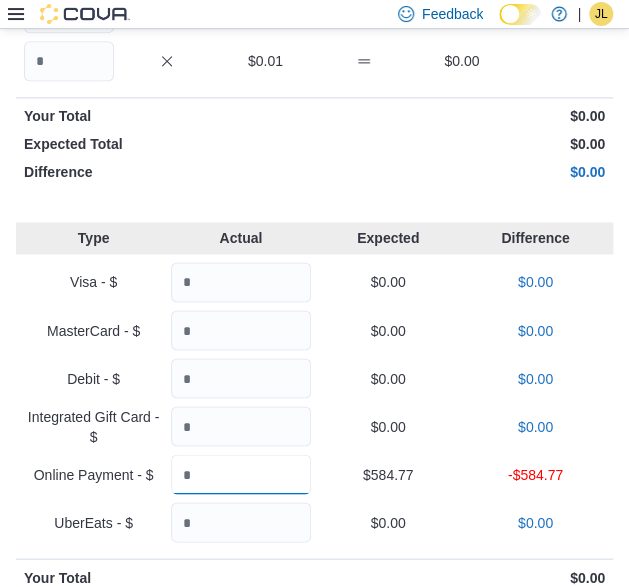 click at bounding box center (240, 474) 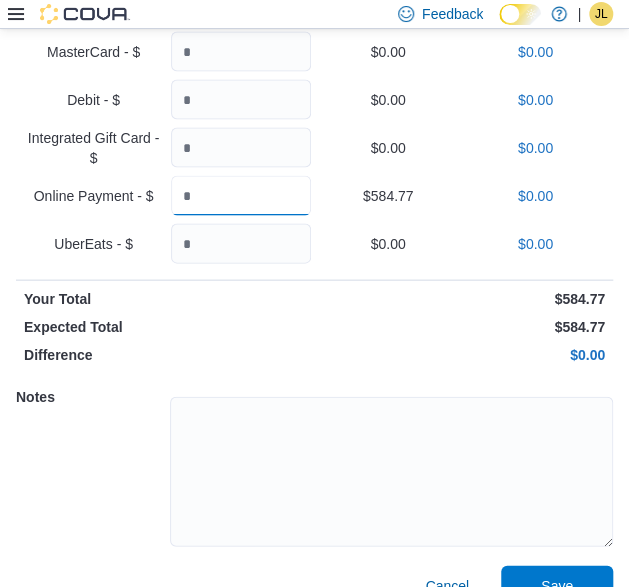 scroll, scrollTop: 958, scrollLeft: 0, axis: vertical 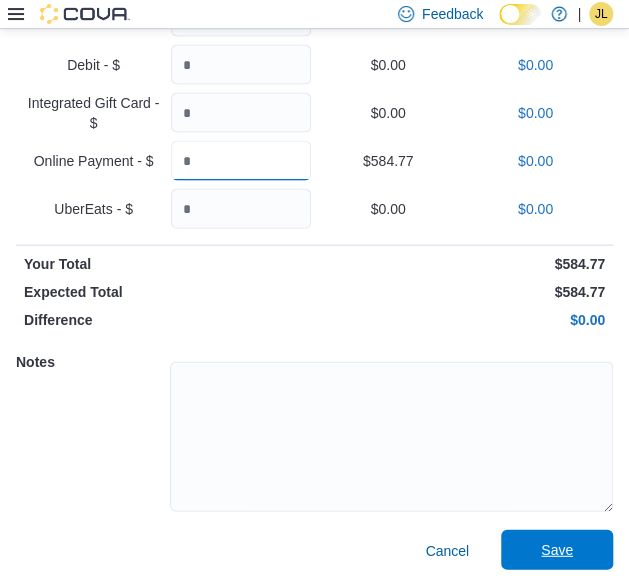 type on "******" 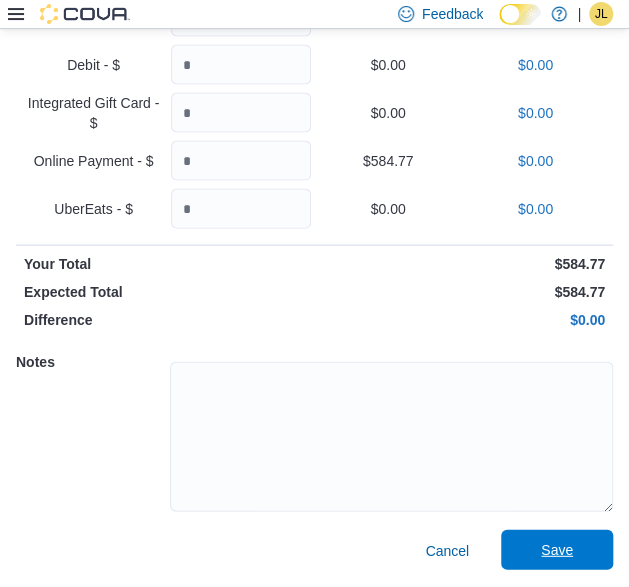 drag, startPoint x: 566, startPoint y: 551, endPoint x: 562, endPoint y: 561, distance: 10.770329 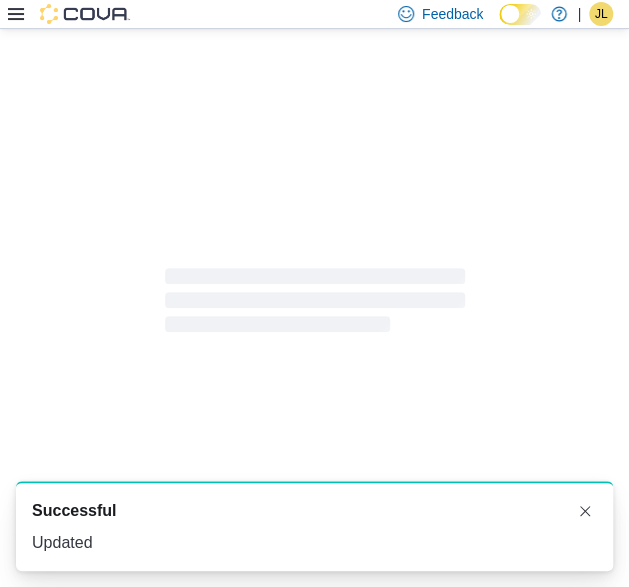 scroll, scrollTop: 8, scrollLeft: 0, axis: vertical 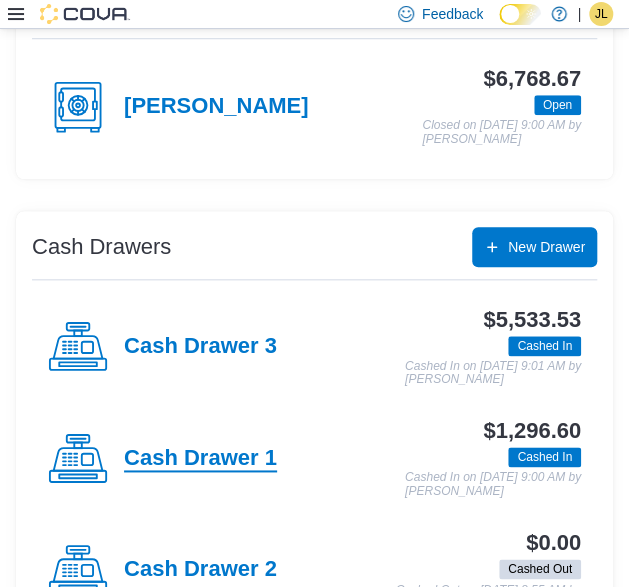 click on "Cash Drawer 1" at bounding box center (200, 459) 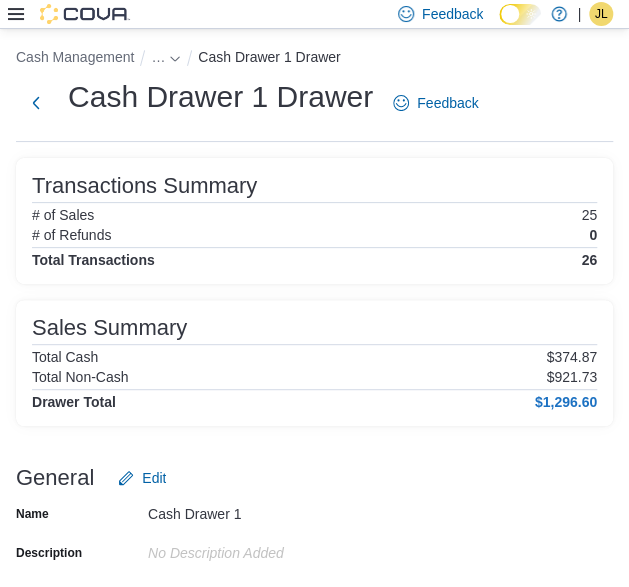 scroll, scrollTop: 366, scrollLeft: 0, axis: vertical 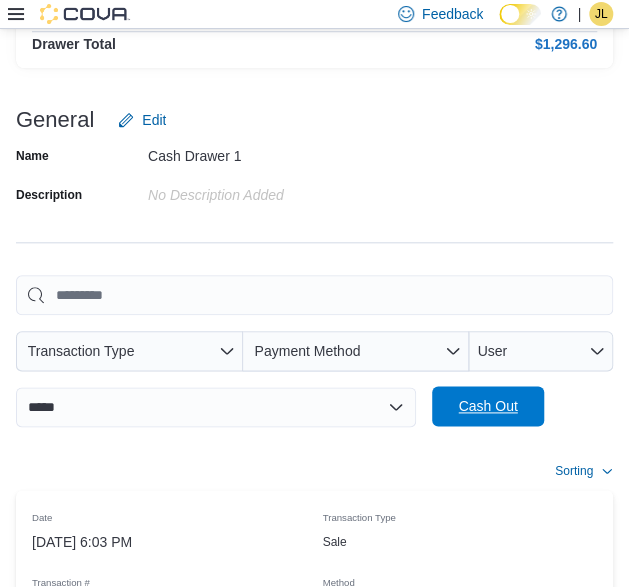 click on "Cash Out" at bounding box center [488, 406] 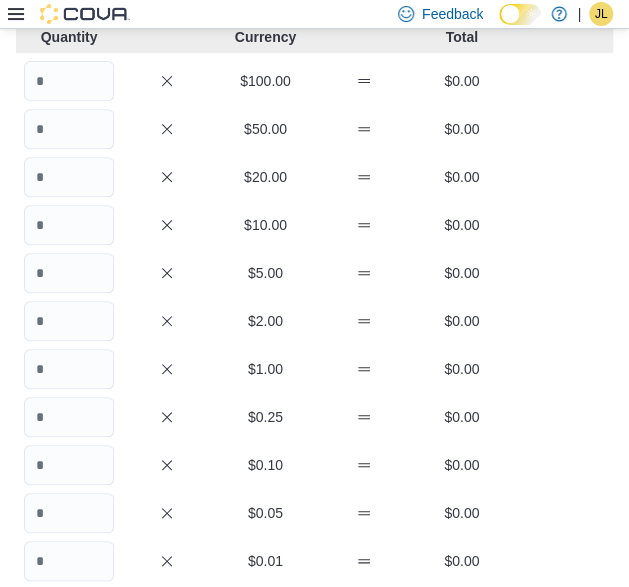 scroll, scrollTop: 45, scrollLeft: 0, axis: vertical 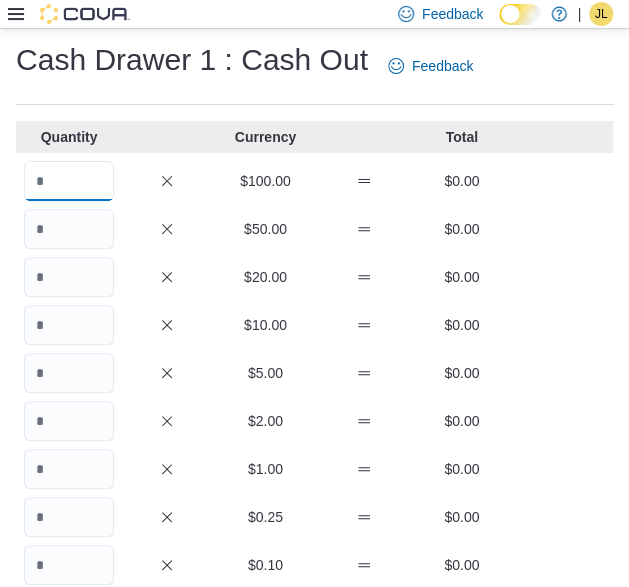 click at bounding box center [69, 181] 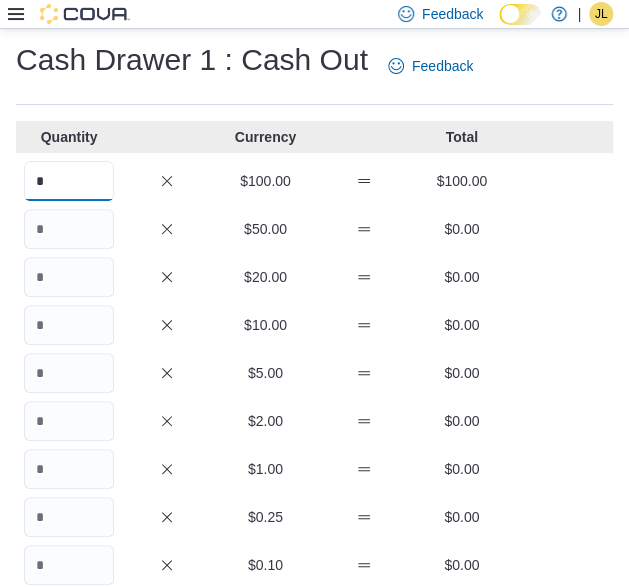 type on "*" 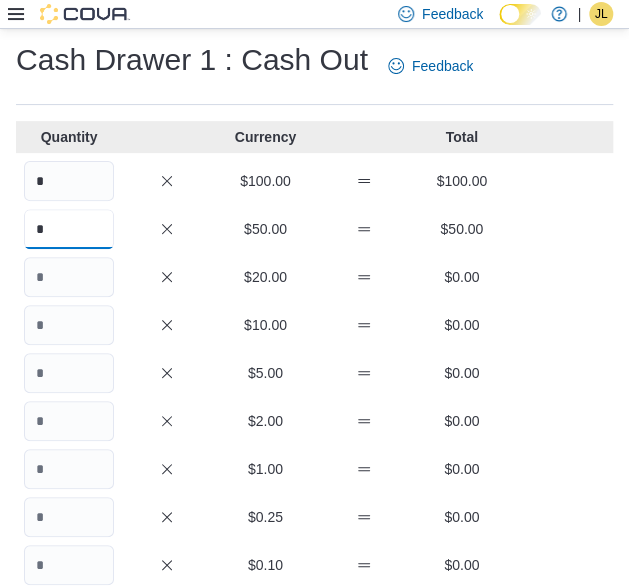 type on "*" 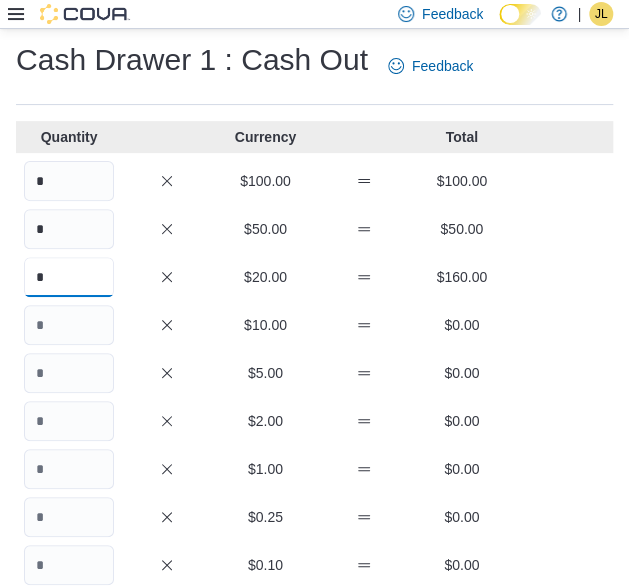 type on "*" 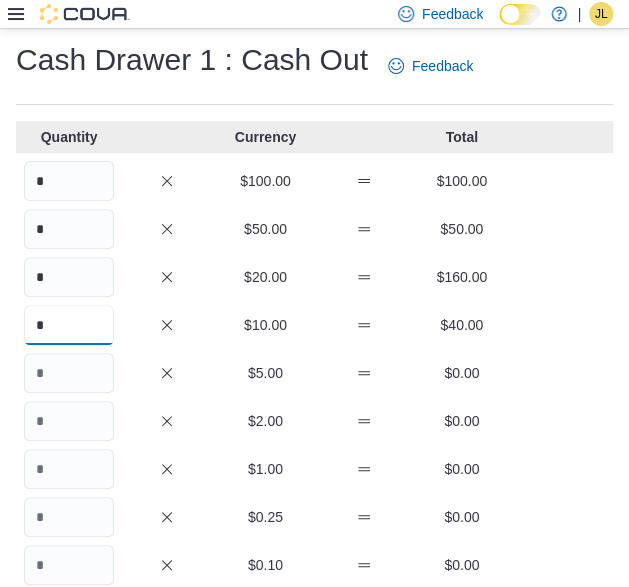 type on "*" 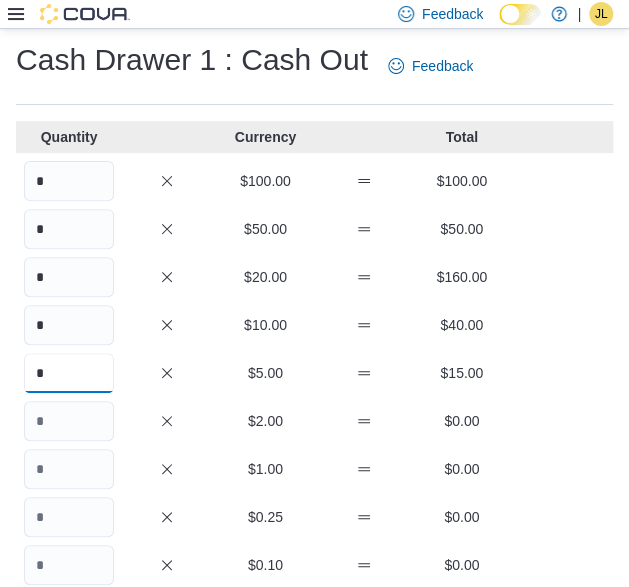 type on "*" 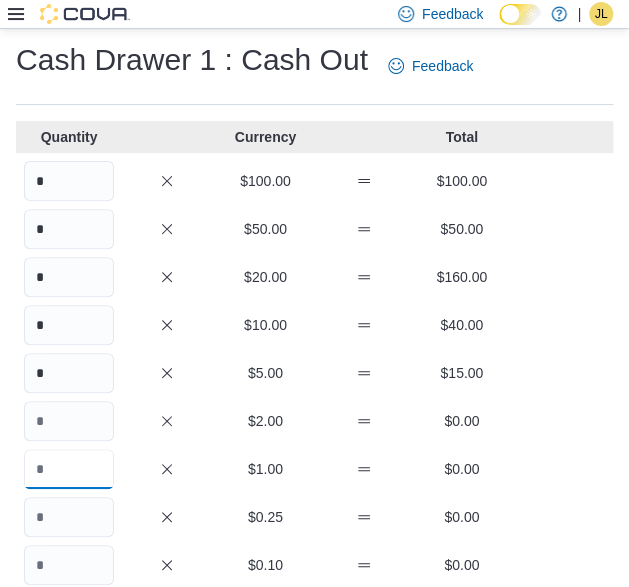 click at bounding box center (69, 469) 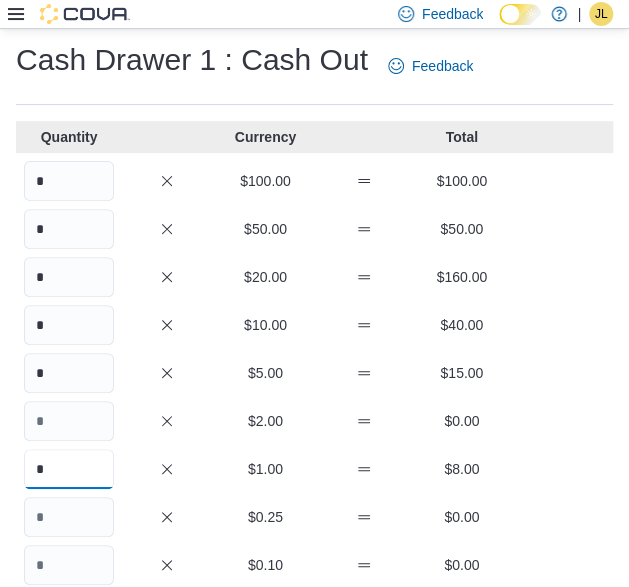 type on "*" 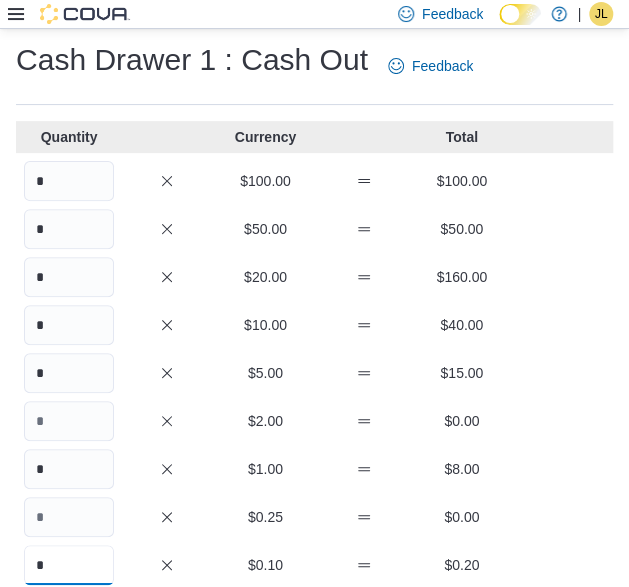 type on "*" 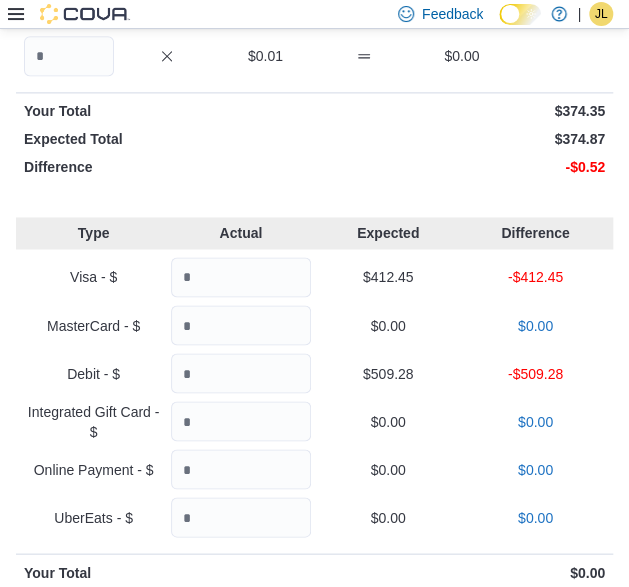 scroll, scrollTop: 664, scrollLeft: 0, axis: vertical 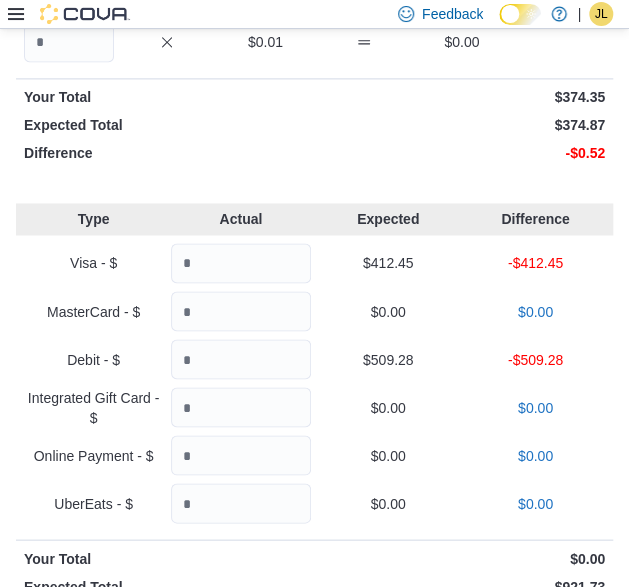 type on "**" 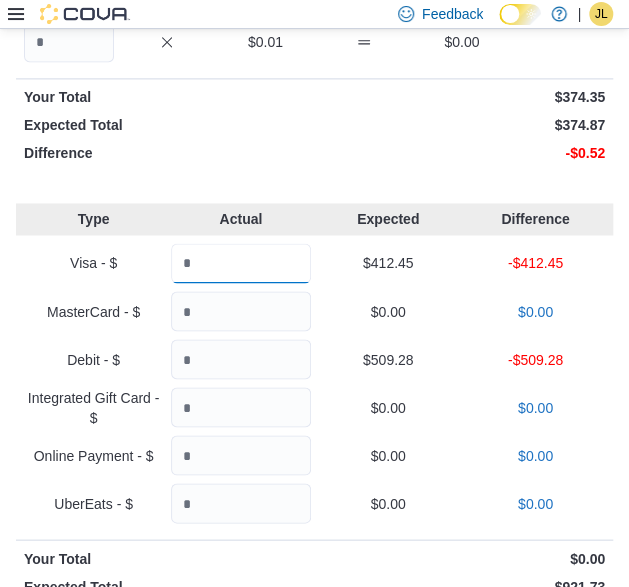 click at bounding box center [240, 263] 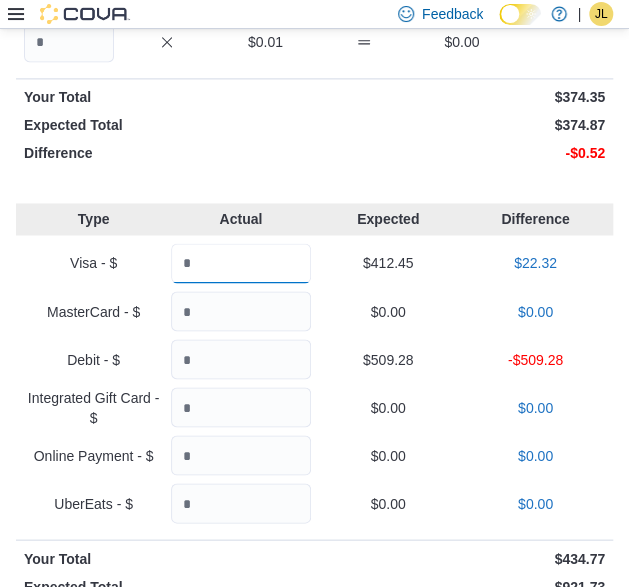 type on "******" 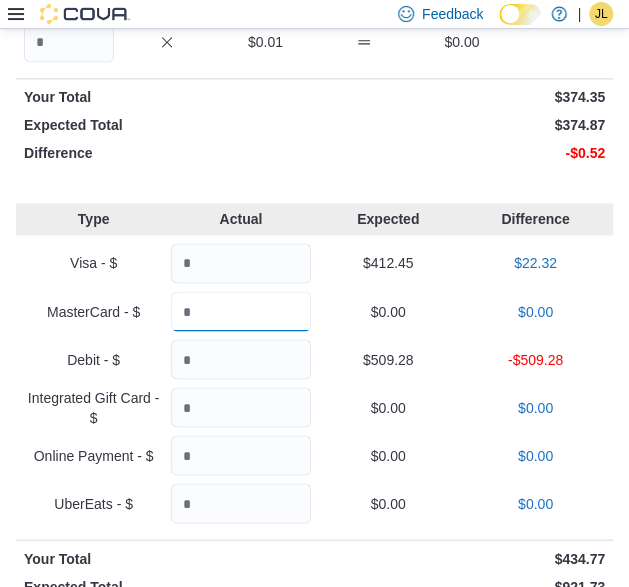 click at bounding box center (240, 311) 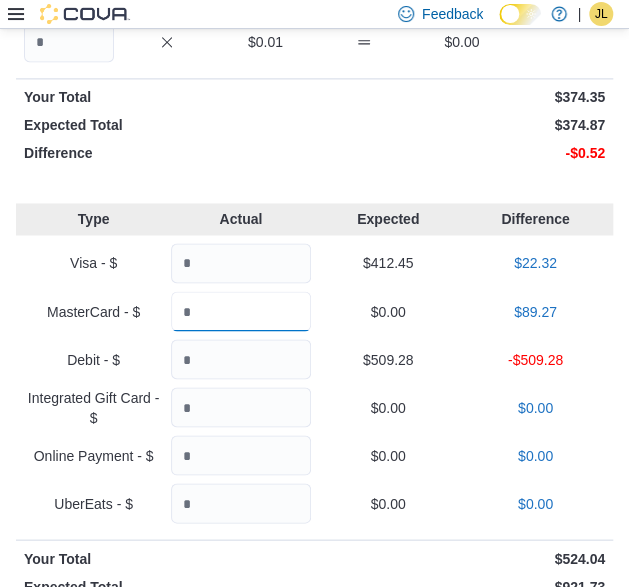 type on "*****" 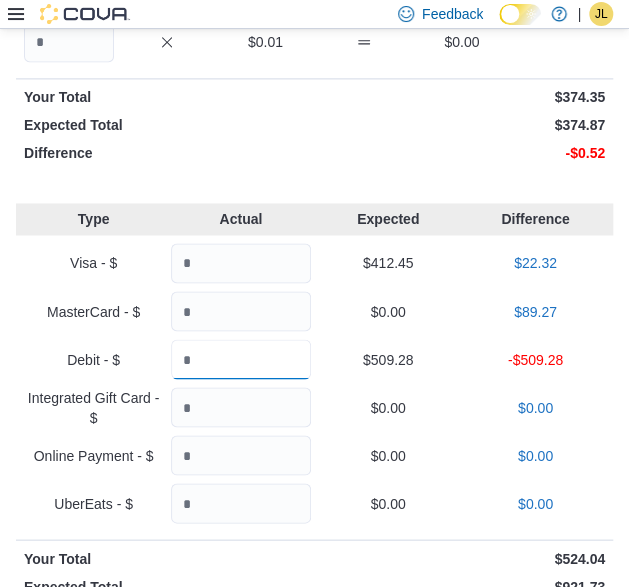click at bounding box center [240, 359] 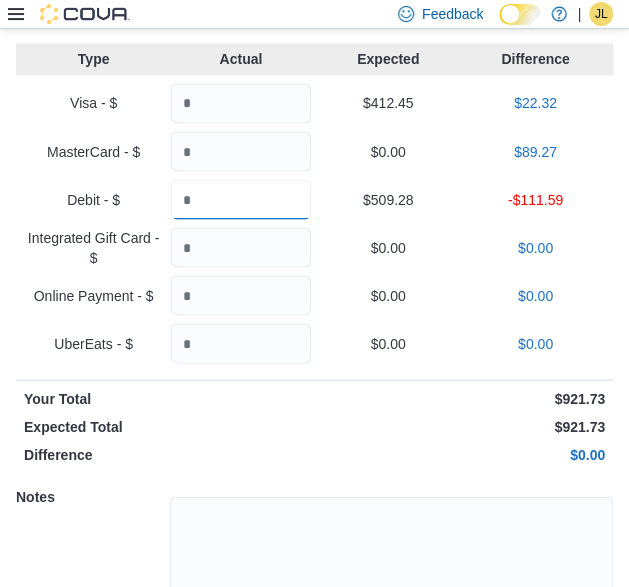 scroll, scrollTop: 958, scrollLeft: 0, axis: vertical 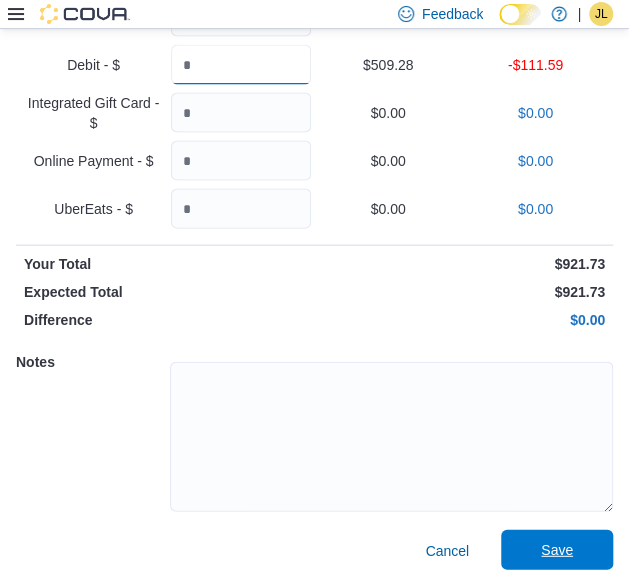 type on "******" 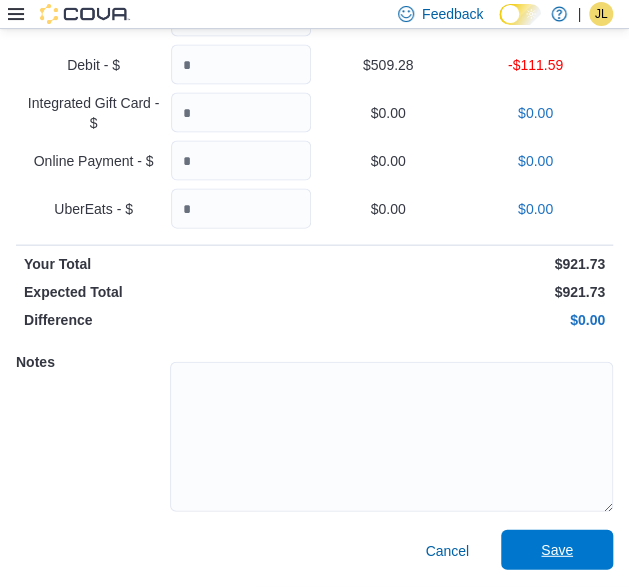 click on "Save" at bounding box center (557, 550) 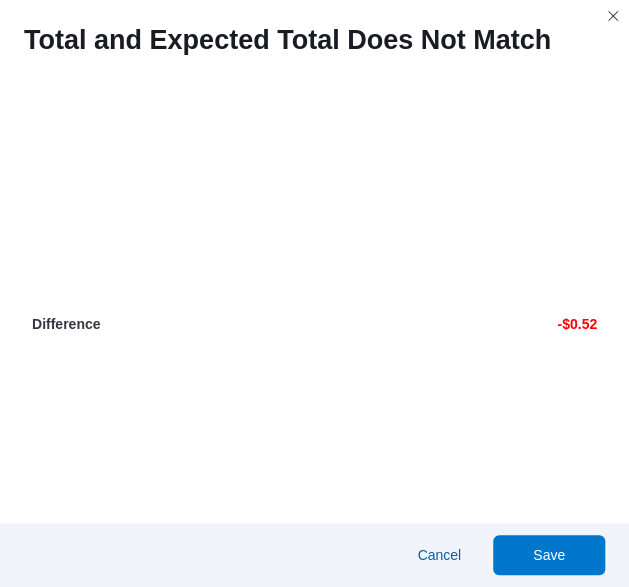 scroll, scrollTop: 1800, scrollLeft: 0, axis: vertical 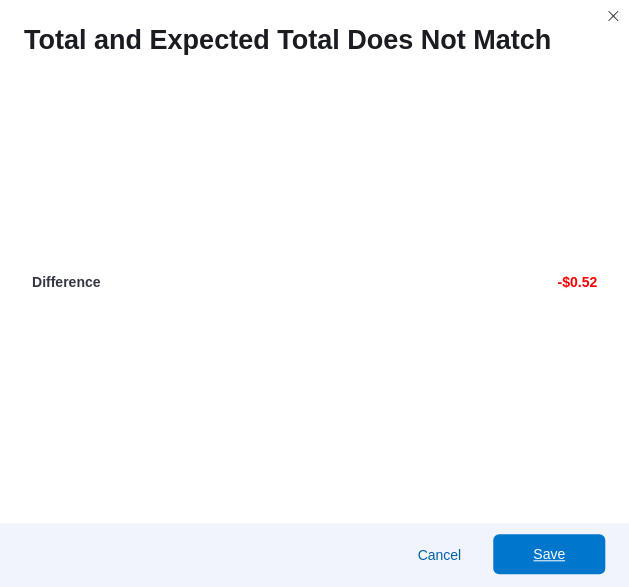 click on "Save" at bounding box center [549, 554] 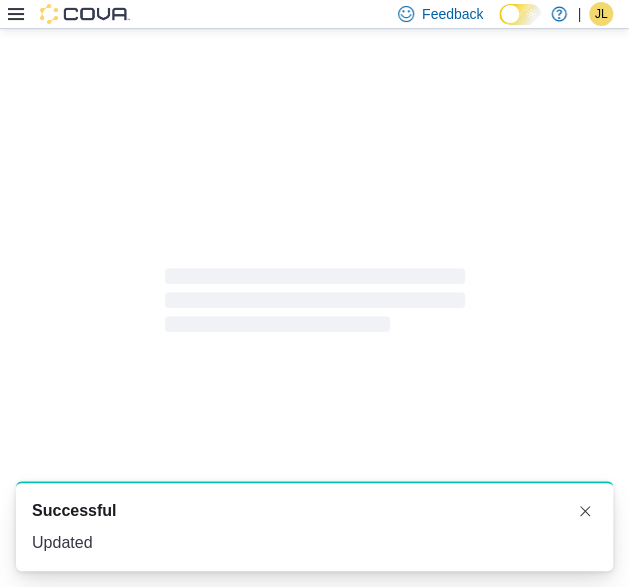 scroll, scrollTop: 8, scrollLeft: 0, axis: vertical 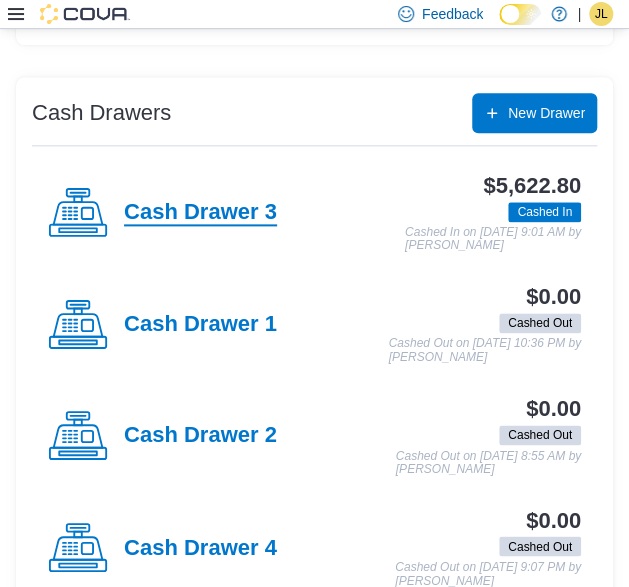 click on "Cash Drawer 3" at bounding box center (200, 213) 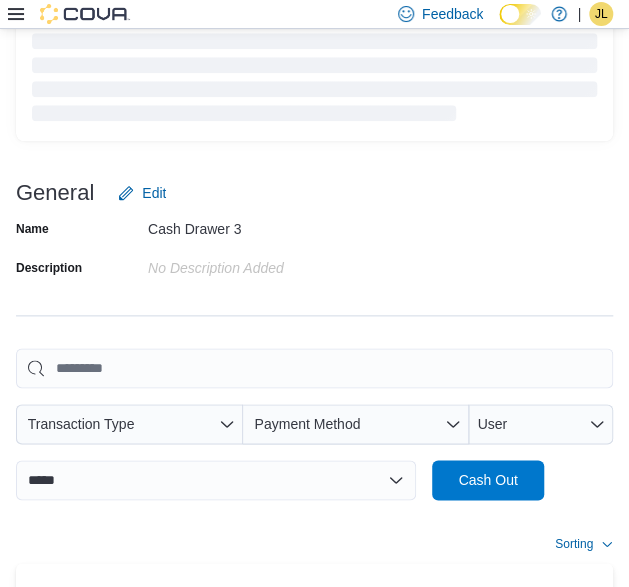 scroll, scrollTop: 500, scrollLeft: 0, axis: vertical 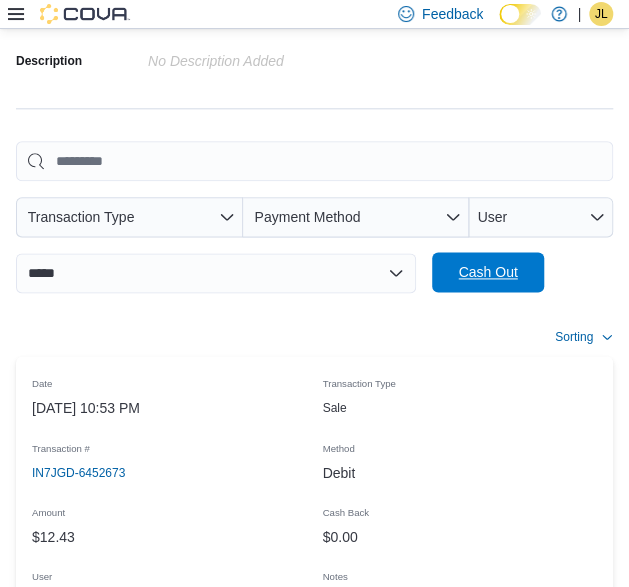 click on "Cash Out" at bounding box center [487, 272] 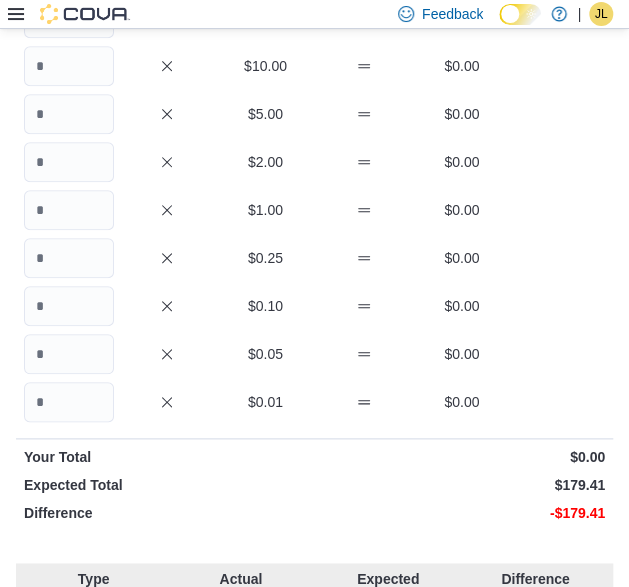 scroll, scrollTop: 178, scrollLeft: 0, axis: vertical 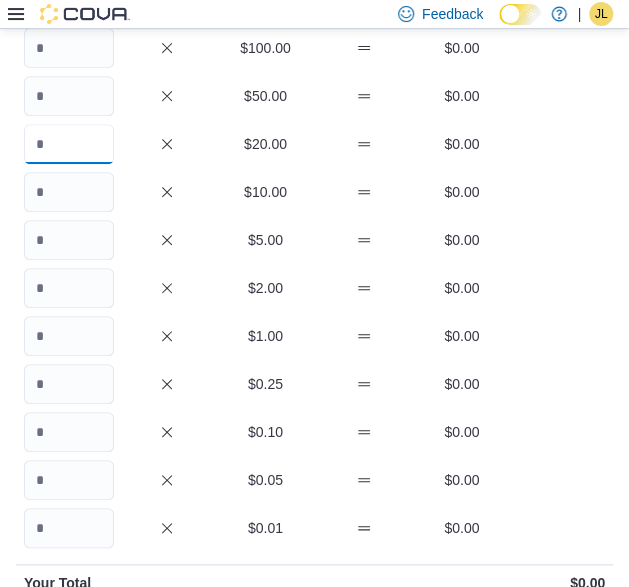 click at bounding box center (69, 144) 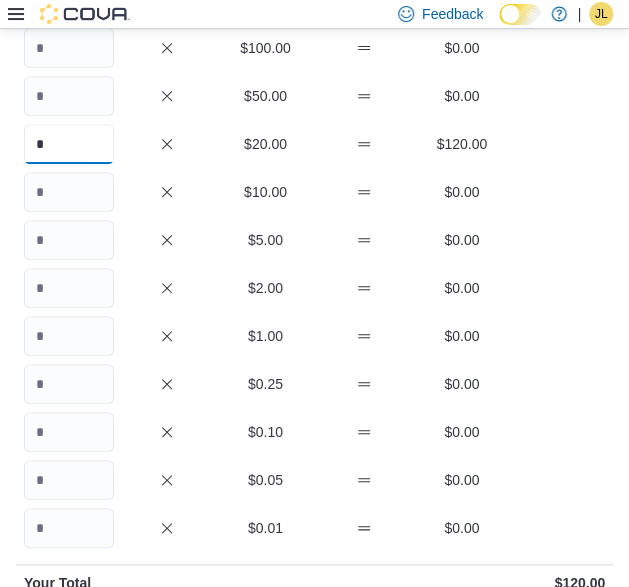 type on "*" 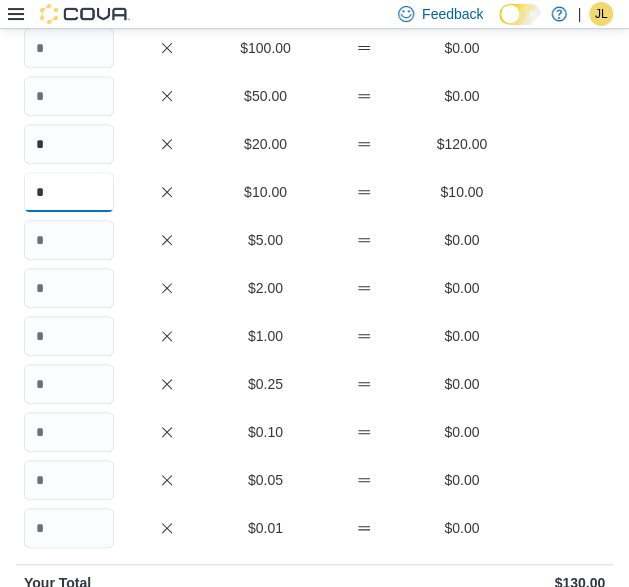 type on "*" 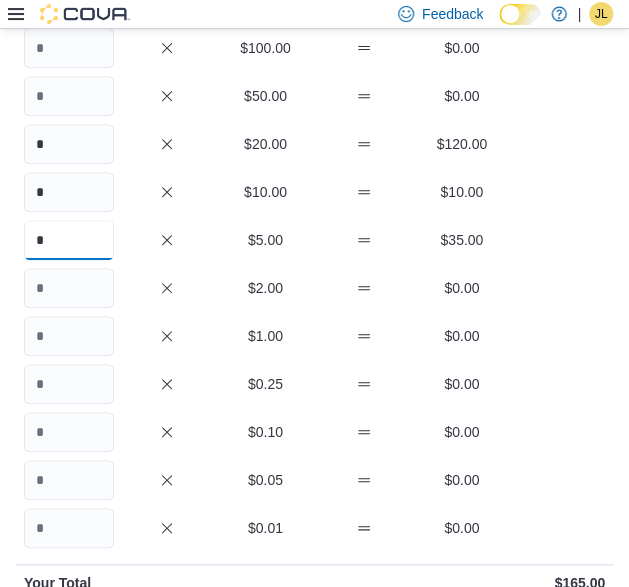 type on "*" 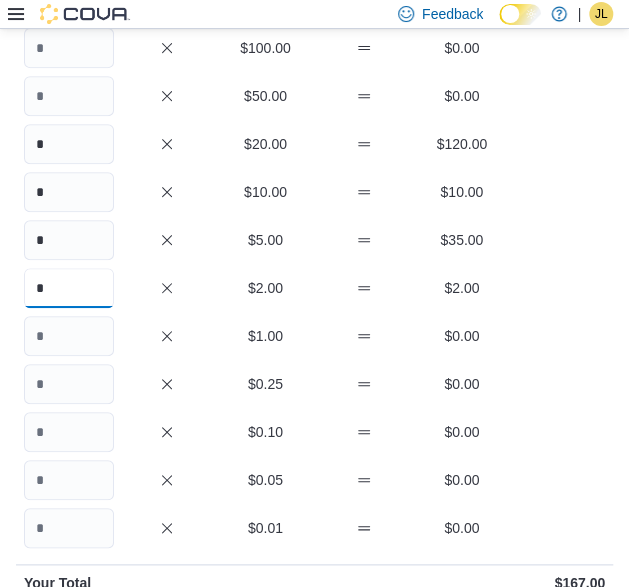 type on "*" 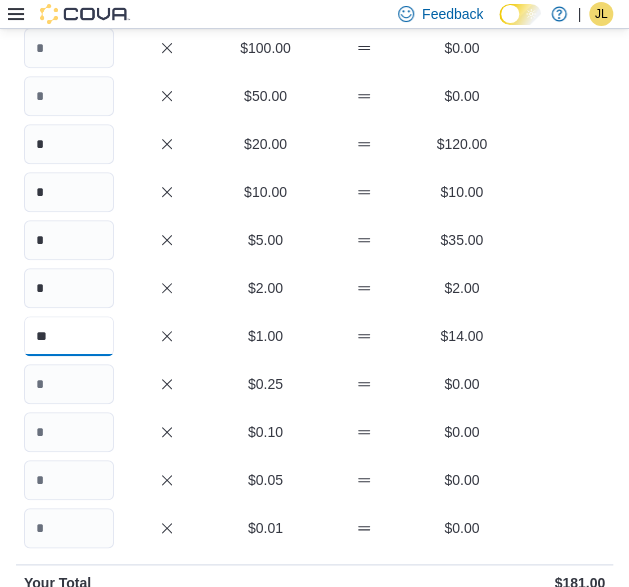 type on "**" 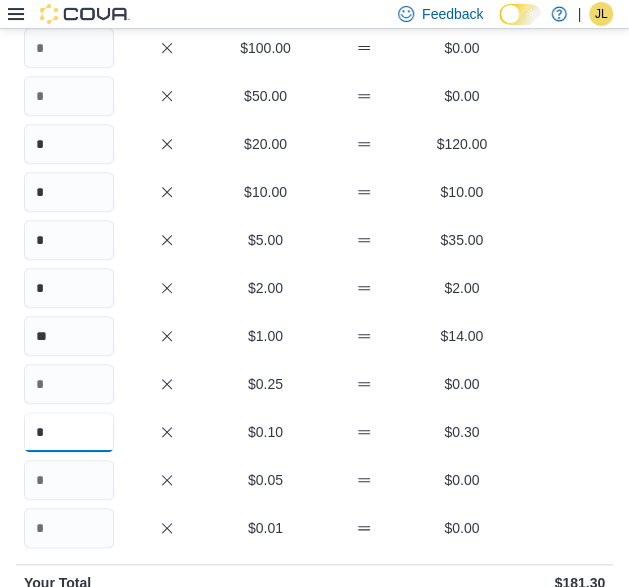 type on "*" 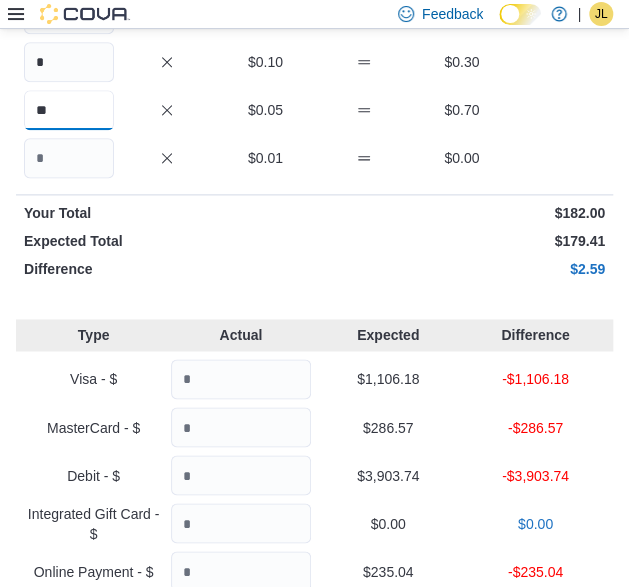 scroll, scrollTop: 578, scrollLeft: 0, axis: vertical 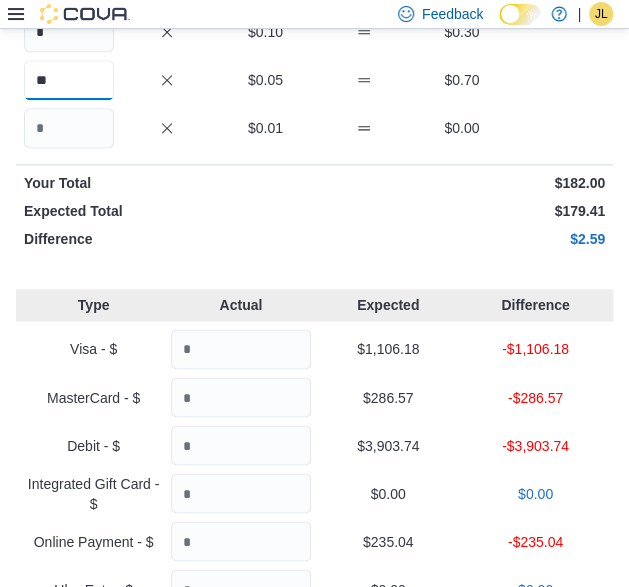 type on "**" 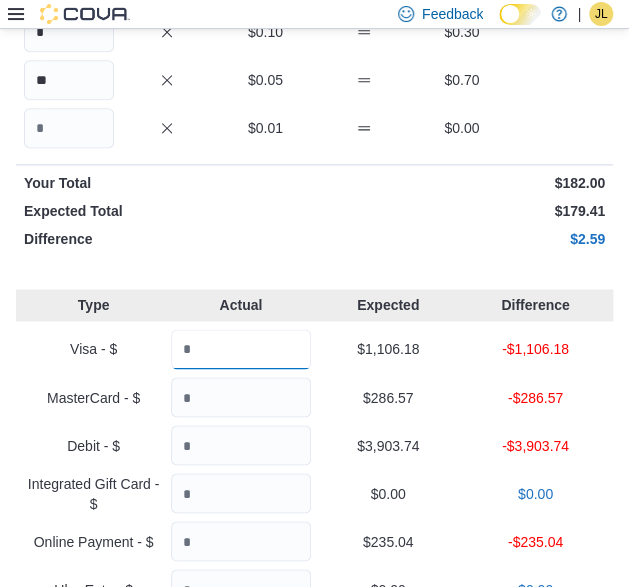 click at bounding box center (240, 349) 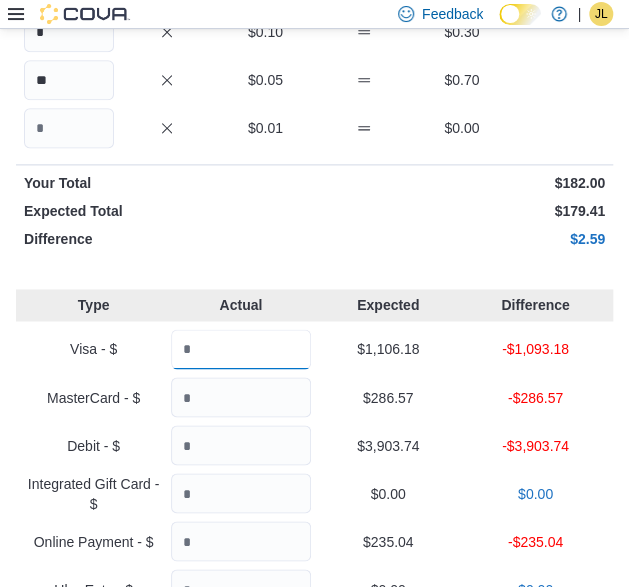 drag, startPoint x: 230, startPoint y: 335, endPoint x: 220, endPoint y: 353, distance: 20.59126 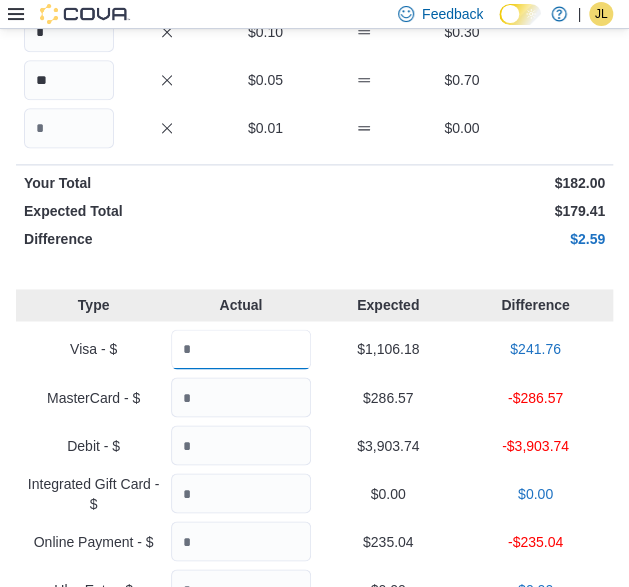 type on "*******" 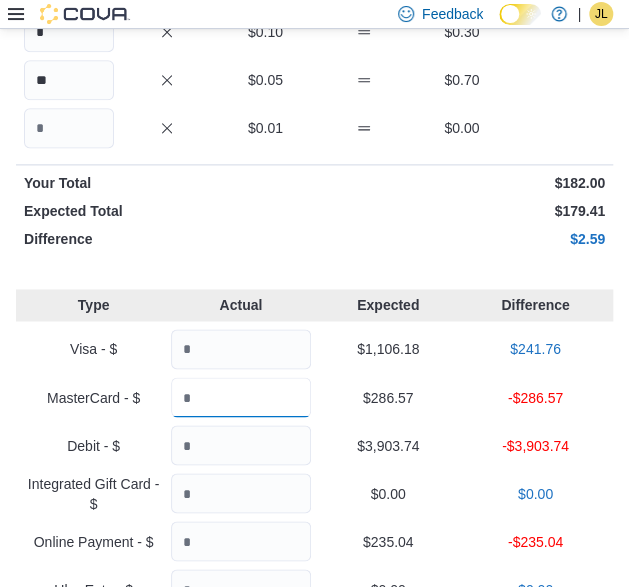click at bounding box center [240, 397] 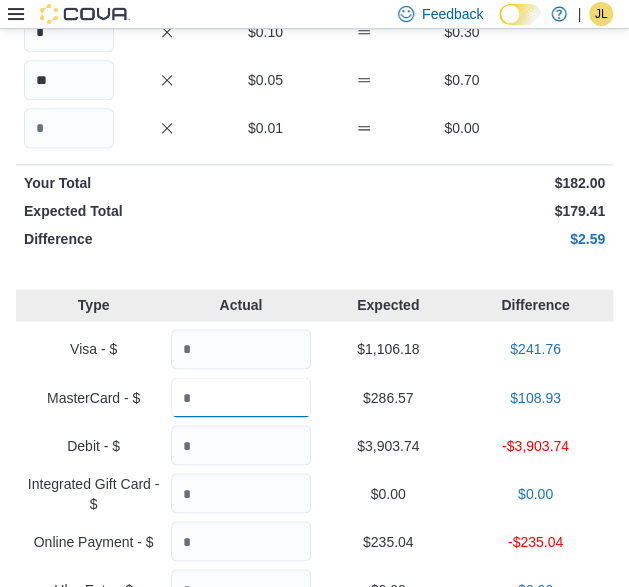 type on "******" 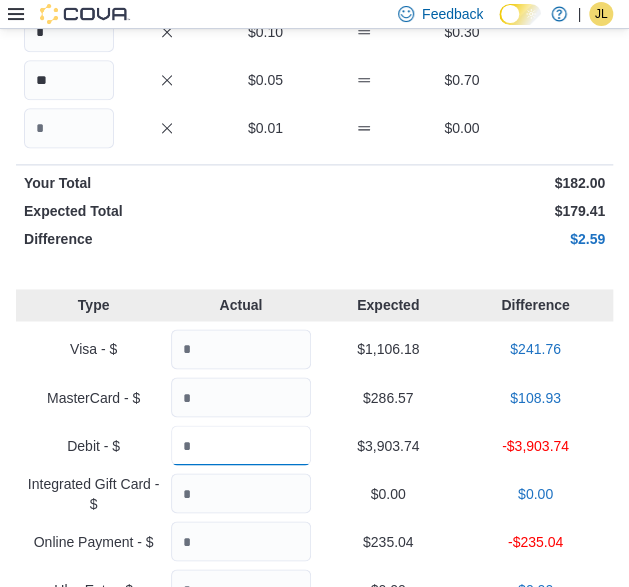 click at bounding box center [240, 445] 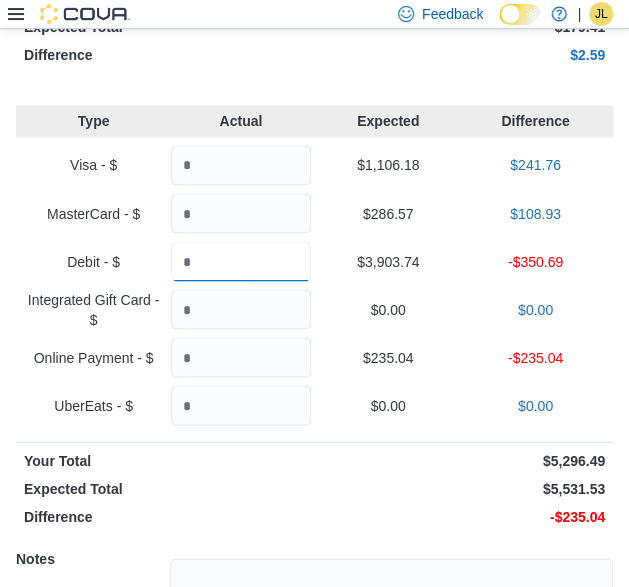 scroll, scrollTop: 778, scrollLeft: 0, axis: vertical 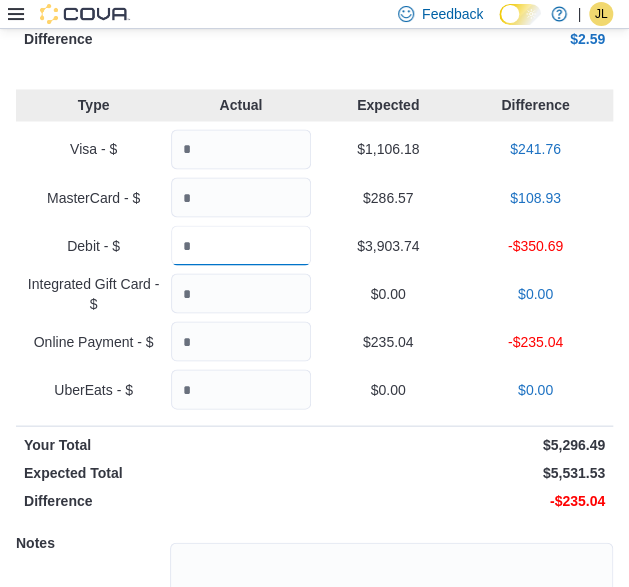 type on "*******" 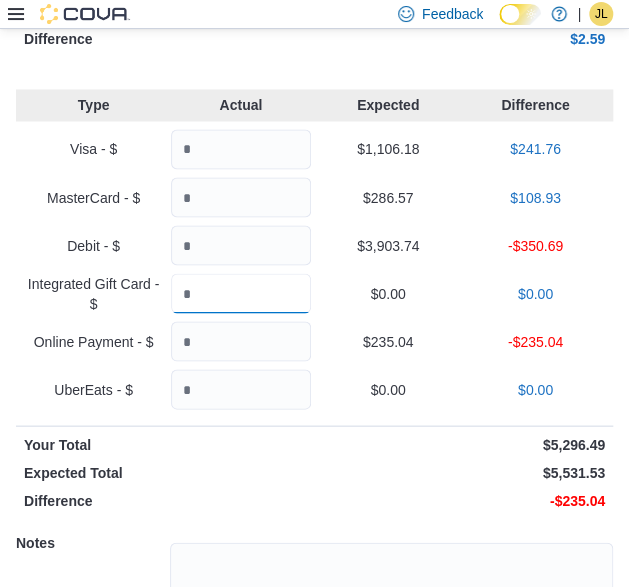 click at bounding box center (240, 293) 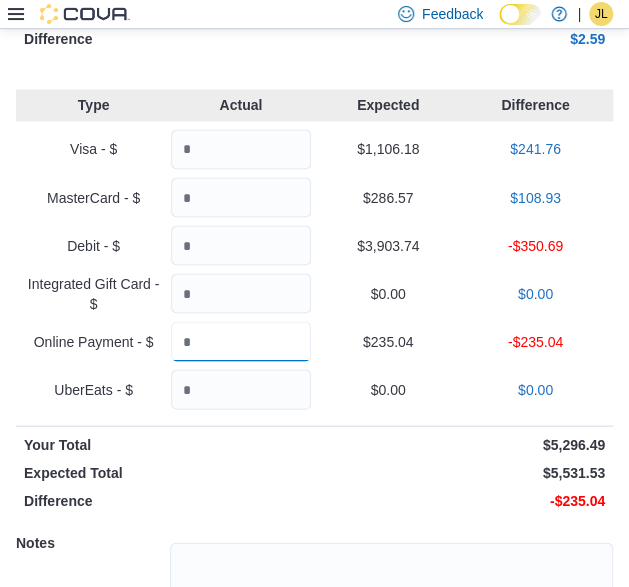 click at bounding box center (240, 341) 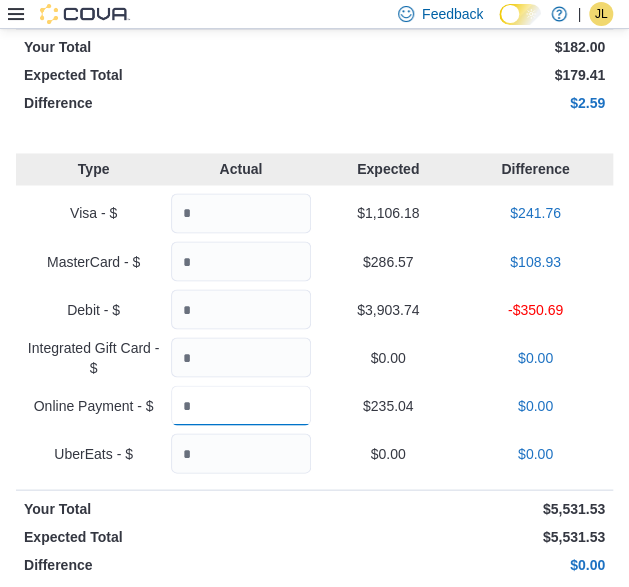 scroll, scrollTop: 958, scrollLeft: 0, axis: vertical 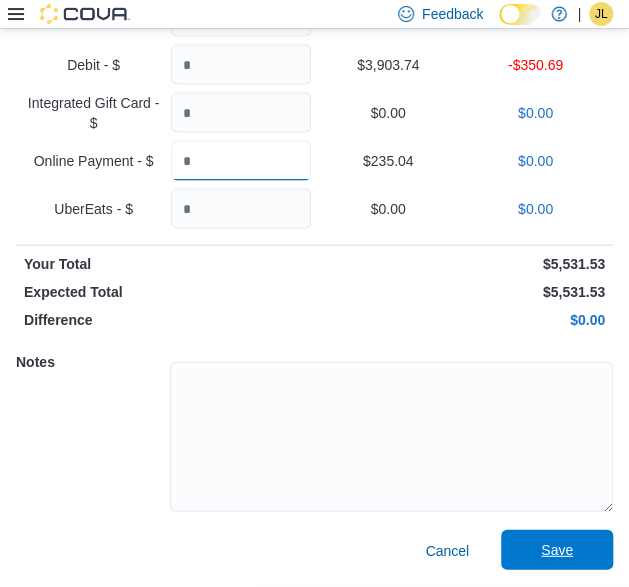 type on "******" 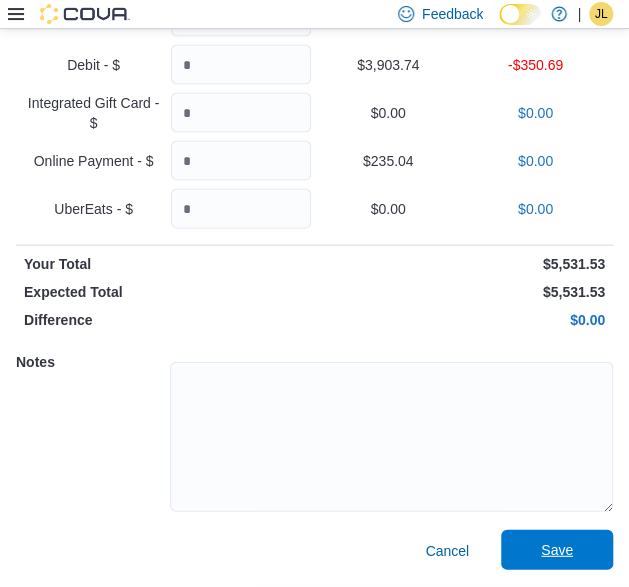 click on "Save" at bounding box center [557, 550] 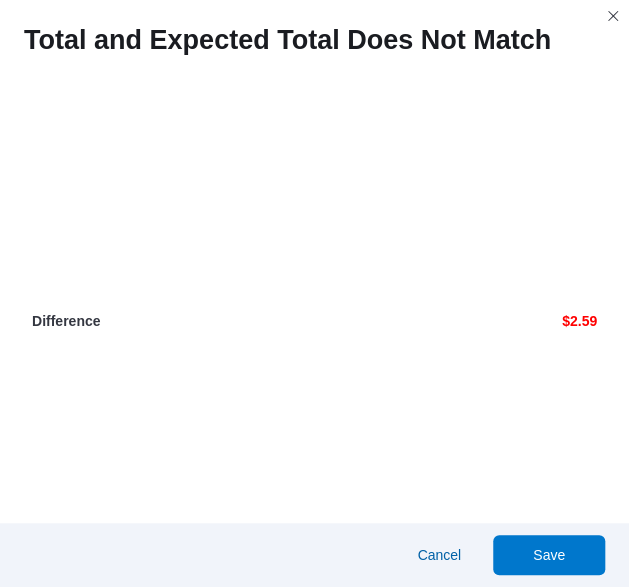 scroll, scrollTop: 1800, scrollLeft: 0, axis: vertical 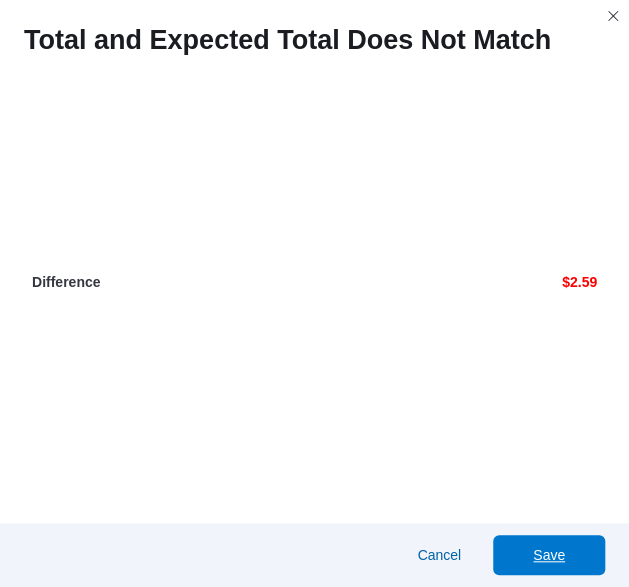 click on "Save" at bounding box center (549, 555) 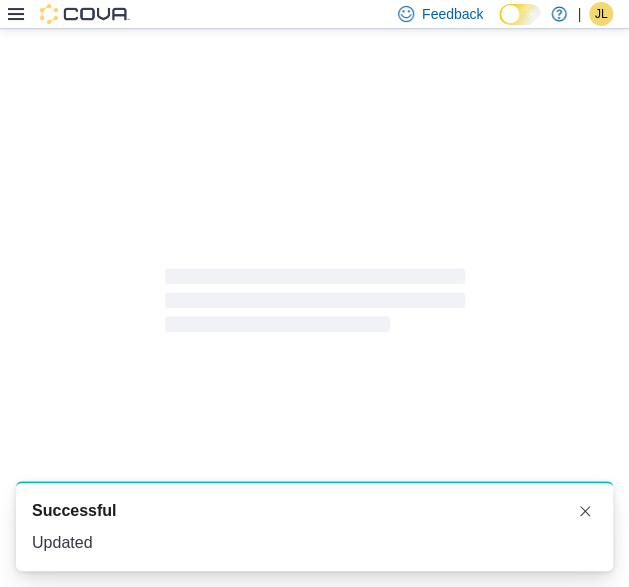 scroll, scrollTop: 8, scrollLeft: 0, axis: vertical 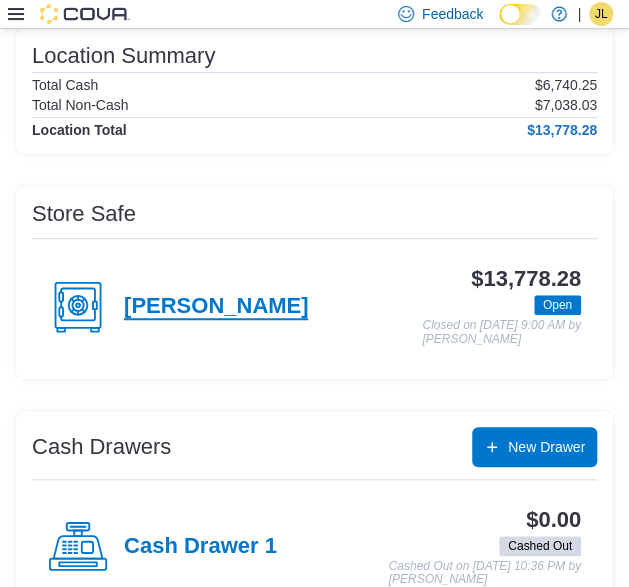 click on "[PERSON_NAME]" at bounding box center (216, 307) 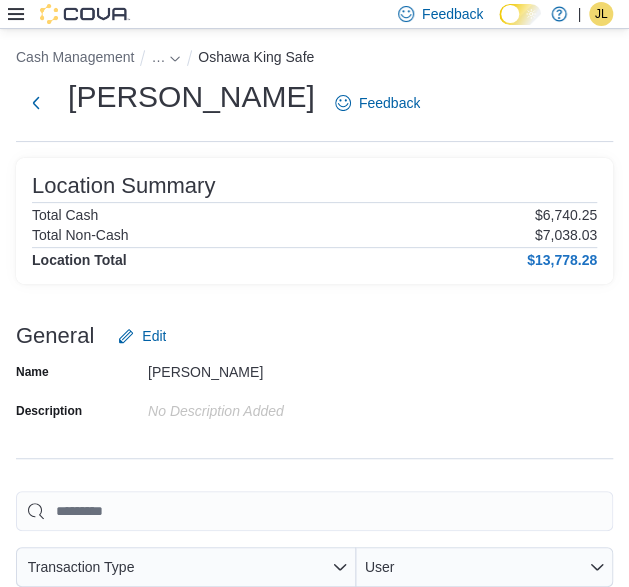 scroll, scrollTop: 166, scrollLeft: 0, axis: vertical 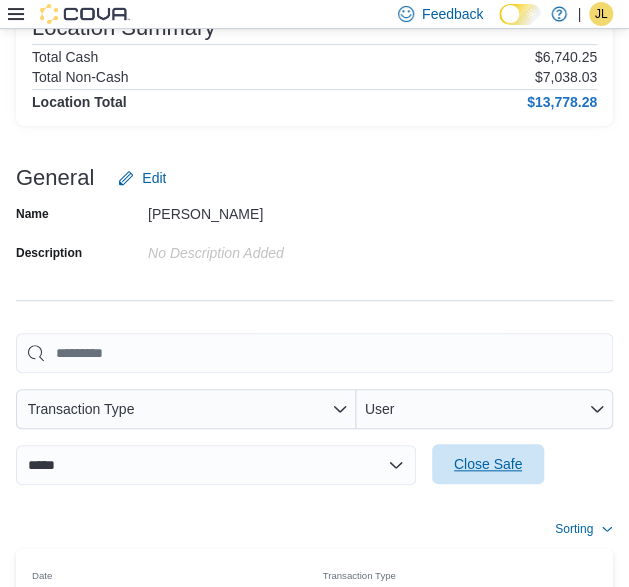 click on "Close Safe" at bounding box center (488, 464) 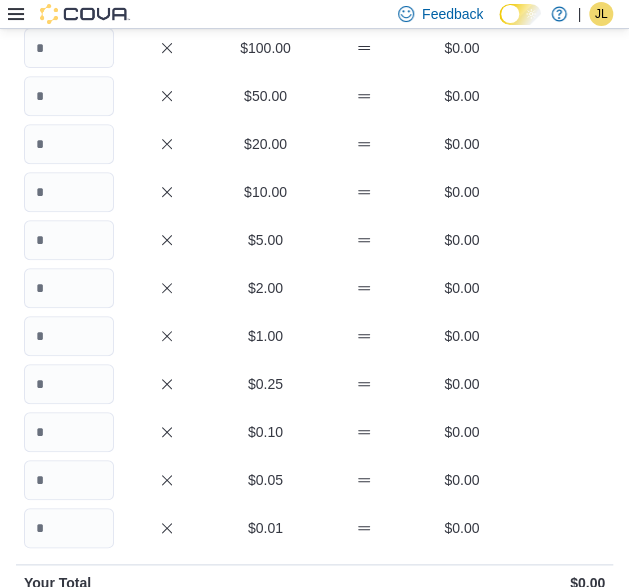 scroll, scrollTop: 44, scrollLeft: 0, axis: vertical 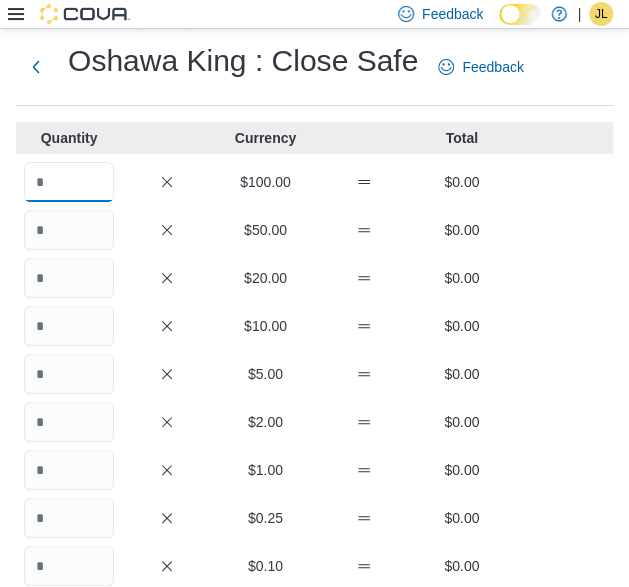click at bounding box center [69, 182] 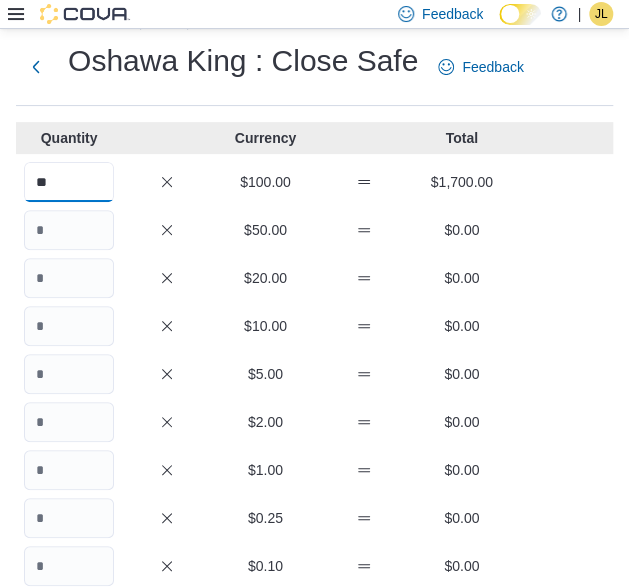 type on "**" 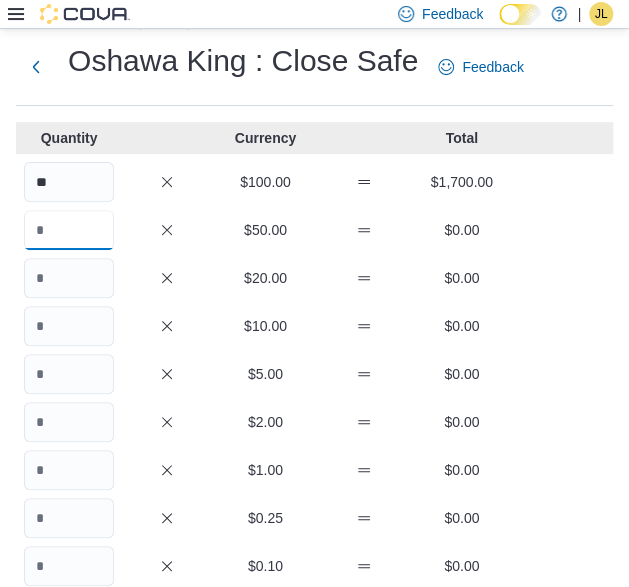 click at bounding box center [69, 230] 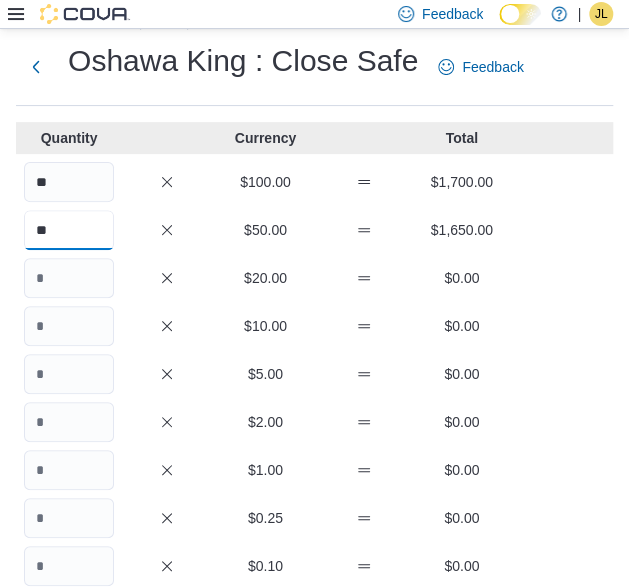 type on "**" 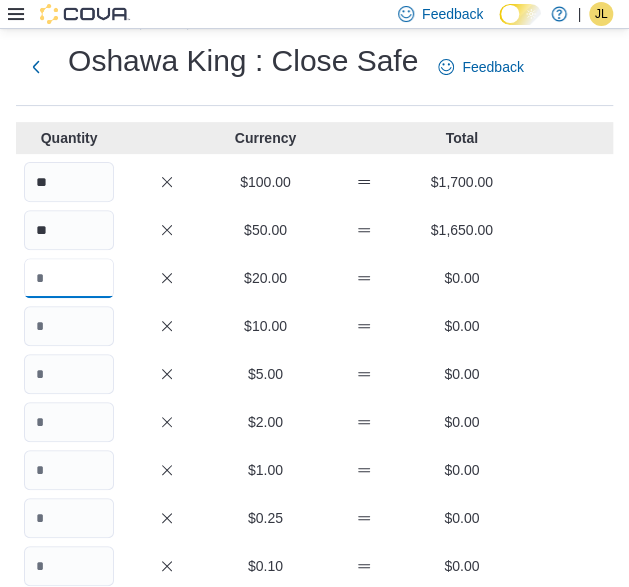 click at bounding box center (69, 278) 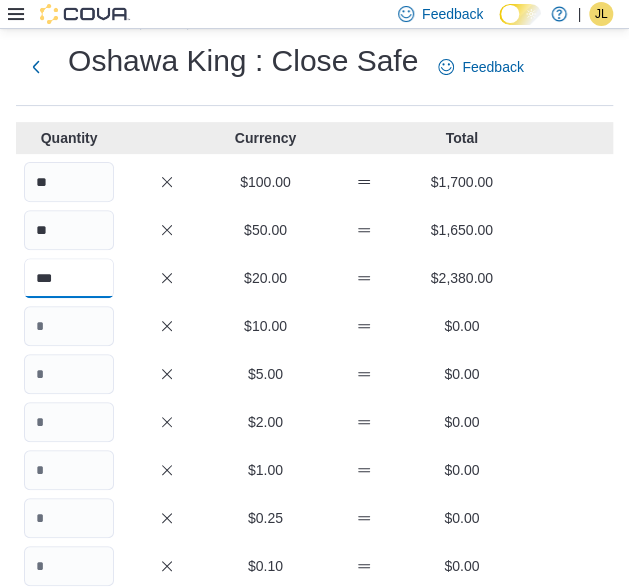 type on "***" 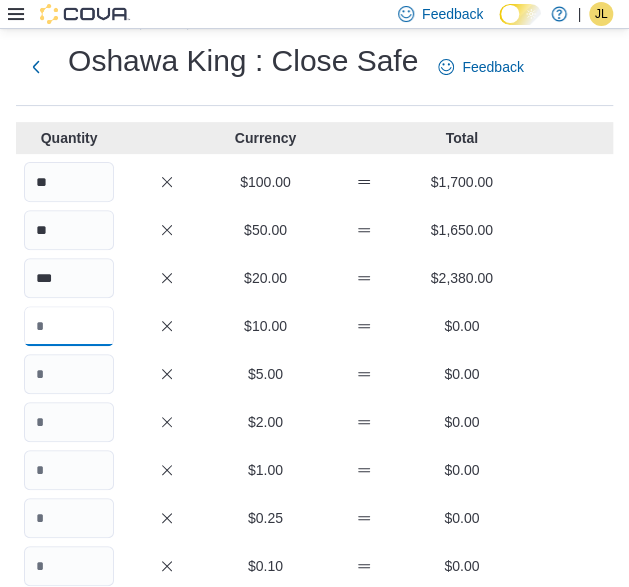 click at bounding box center [69, 326] 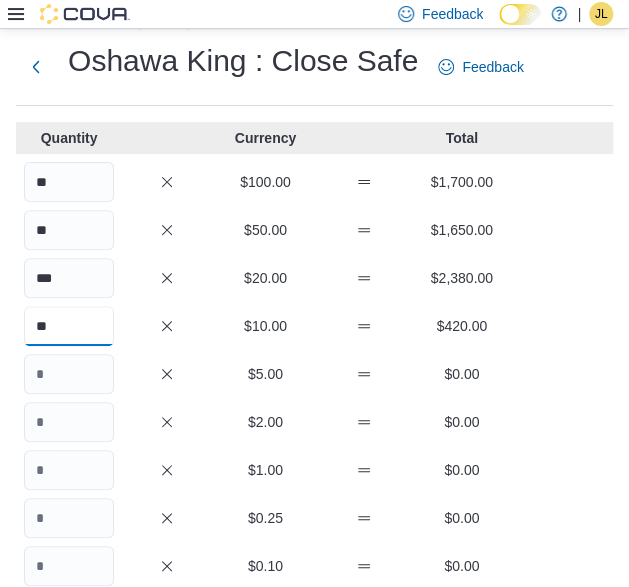 type on "**" 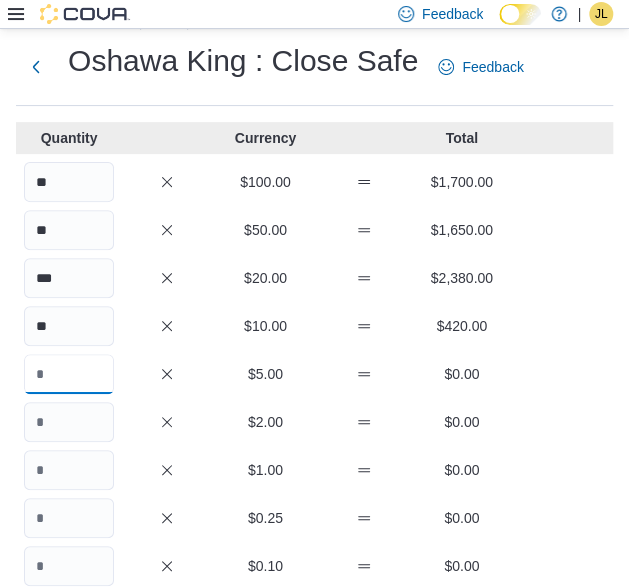 click at bounding box center [69, 374] 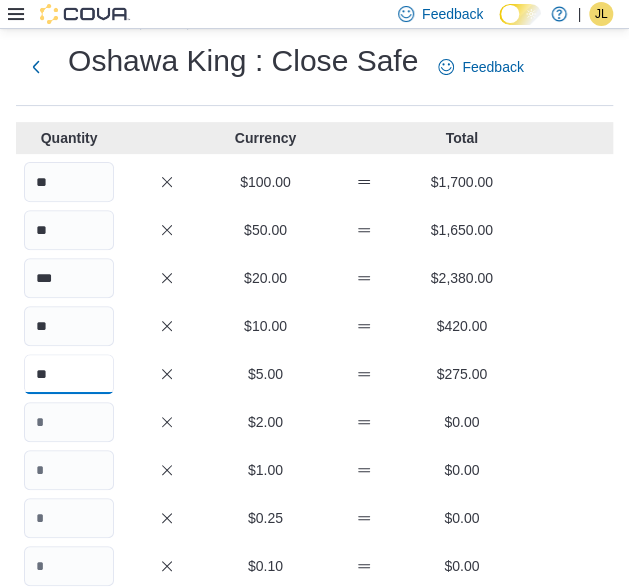 type on "**" 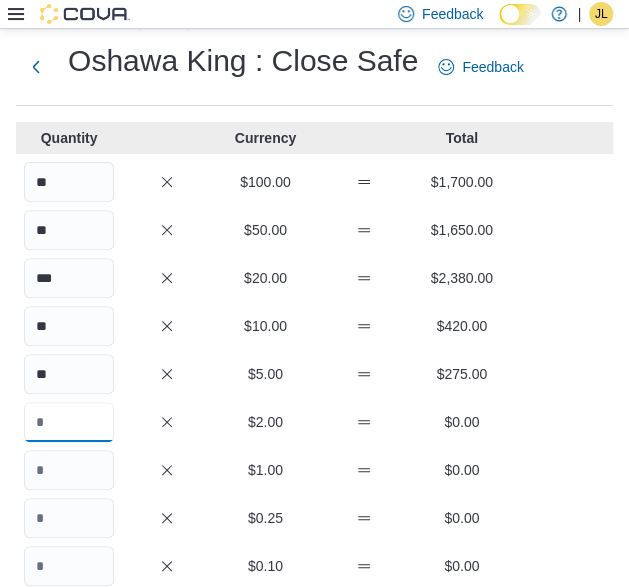 click at bounding box center [69, 422] 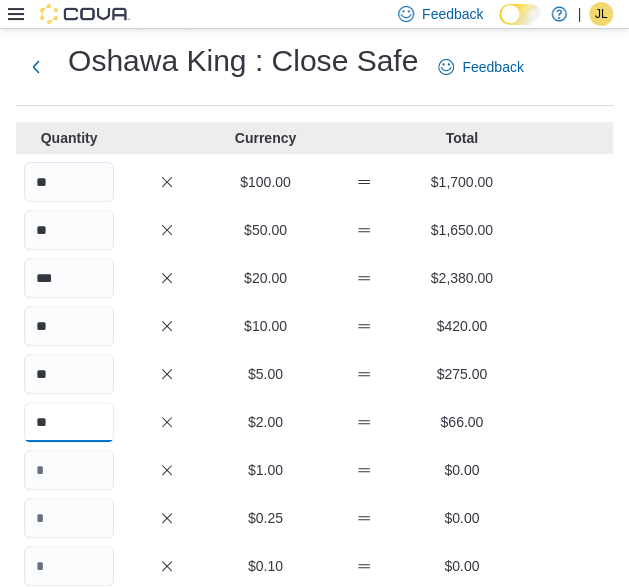 type on "**" 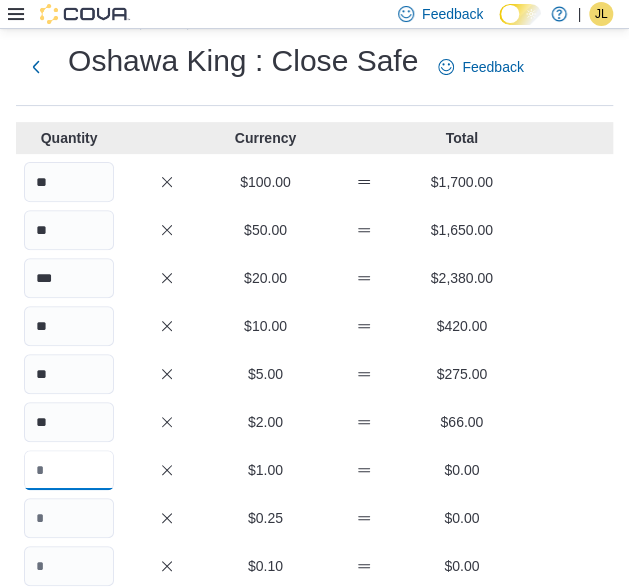 click at bounding box center [69, 470] 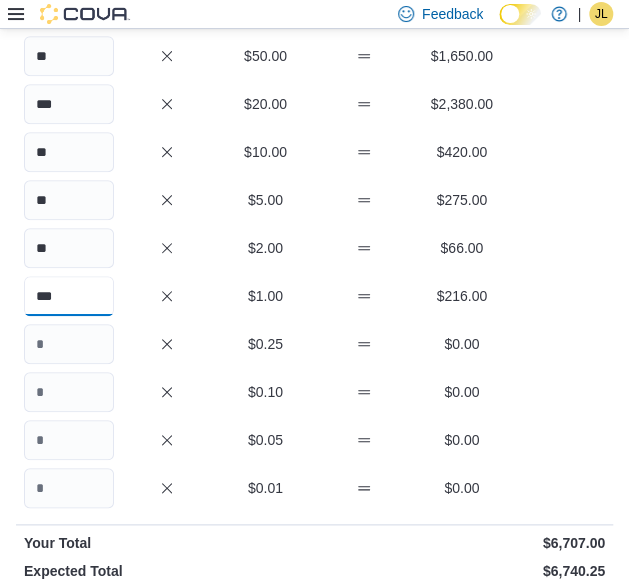 scroll, scrollTop: 244, scrollLeft: 0, axis: vertical 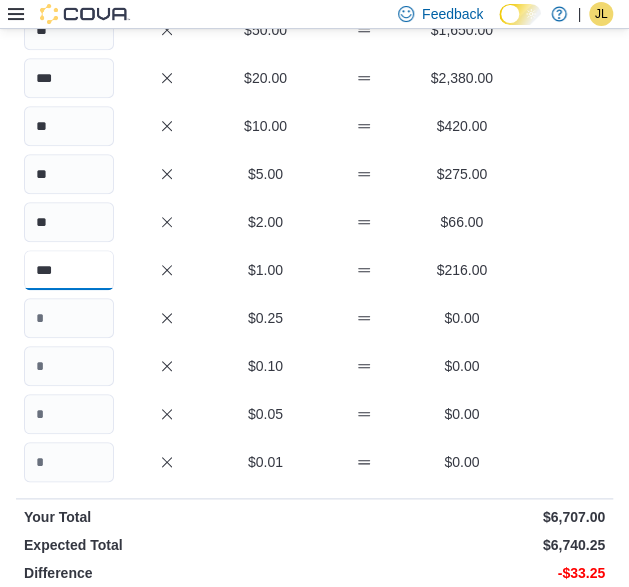 type on "***" 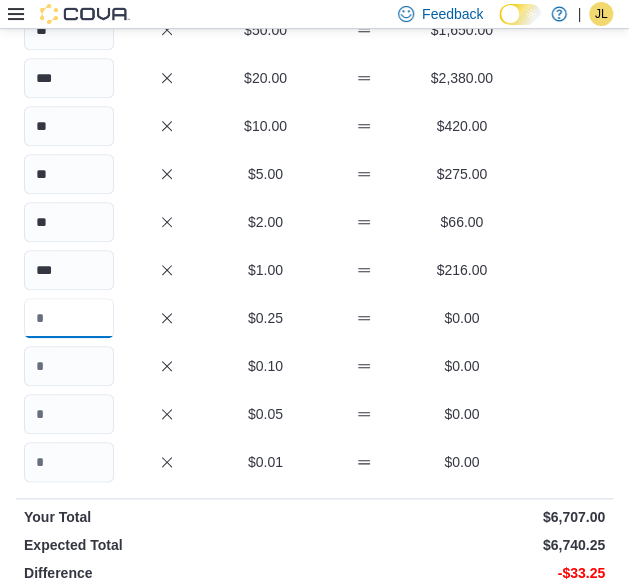 click at bounding box center (69, 318) 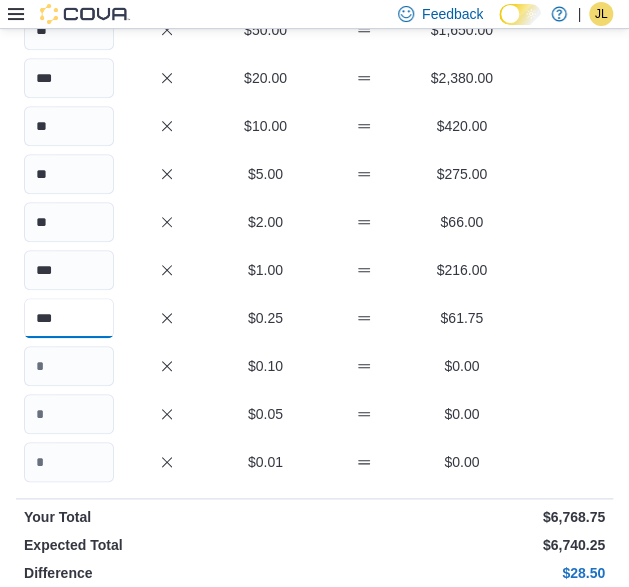 type on "***" 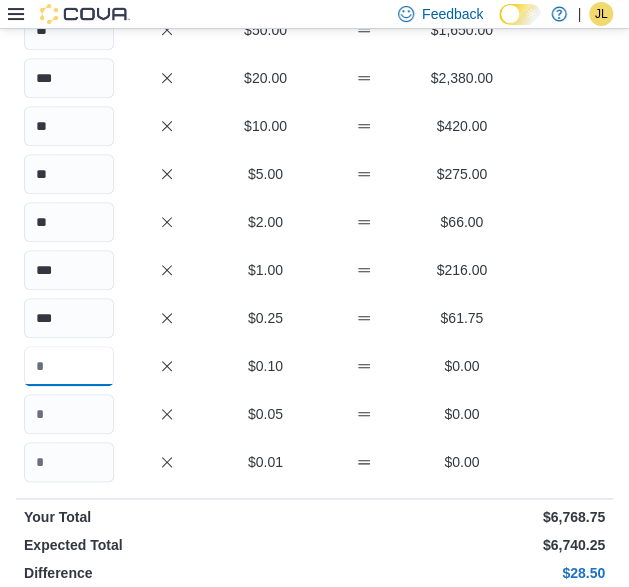 click at bounding box center (69, 366) 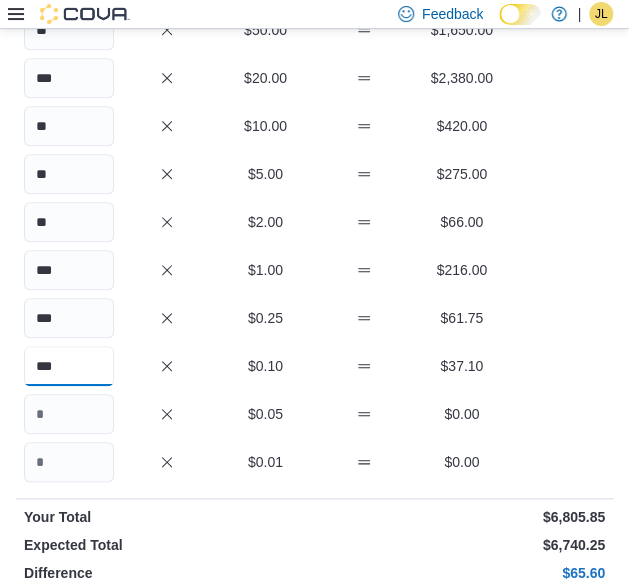 type on "***" 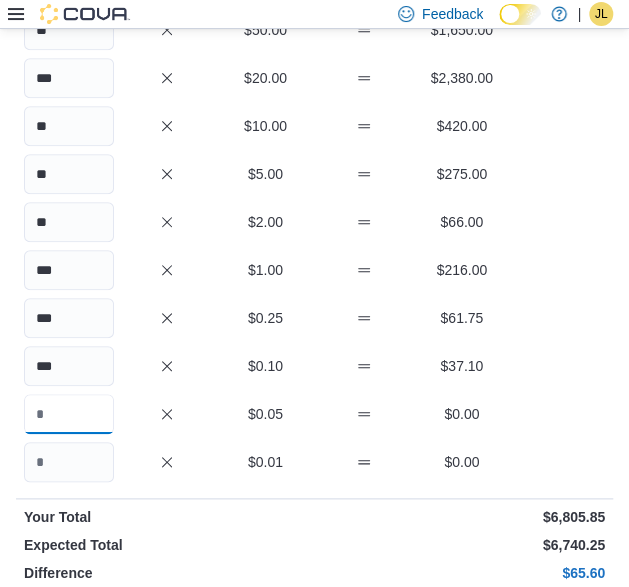 click at bounding box center [69, 414] 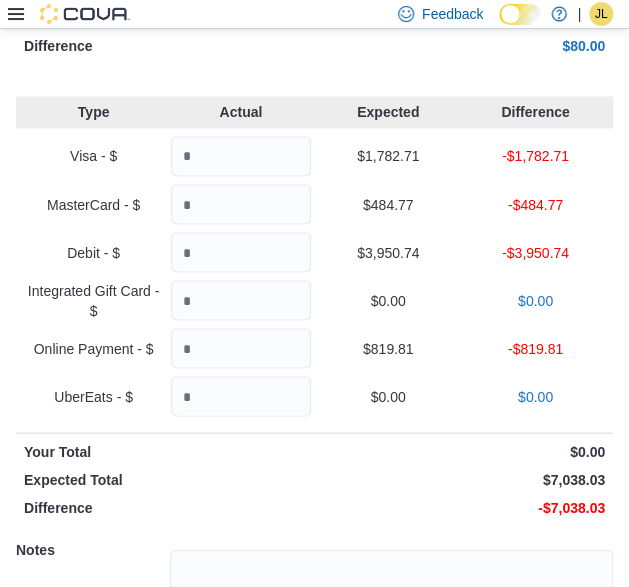 scroll, scrollTop: 744, scrollLeft: 0, axis: vertical 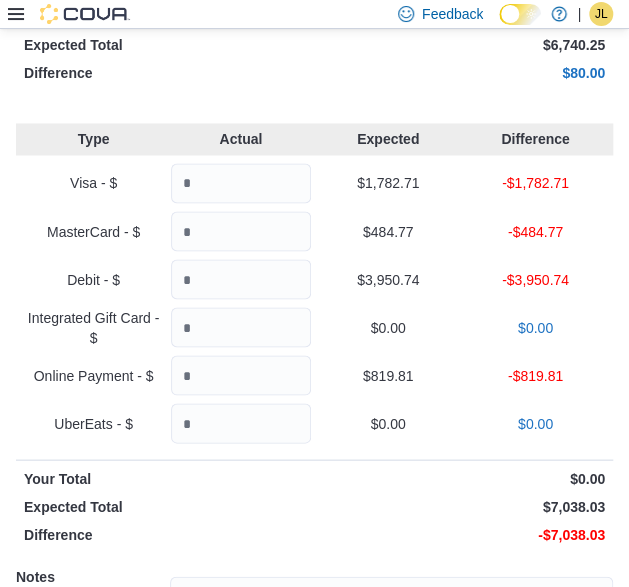 type on "***" 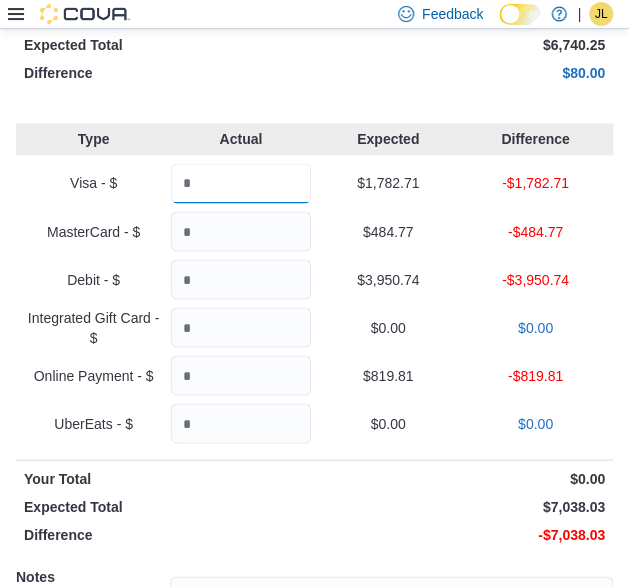 click at bounding box center [240, 183] 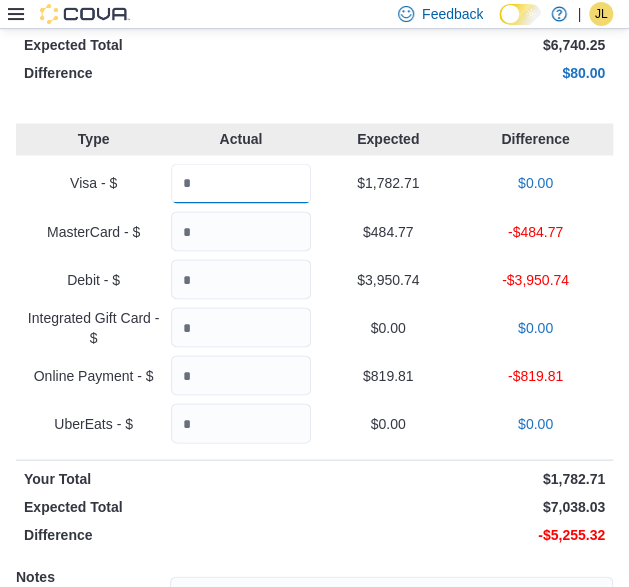 type on "*******" 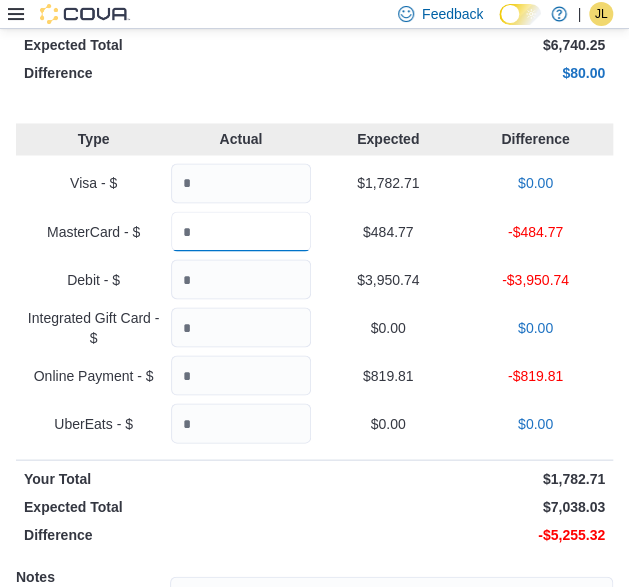 click at bounding box center (240, 231) 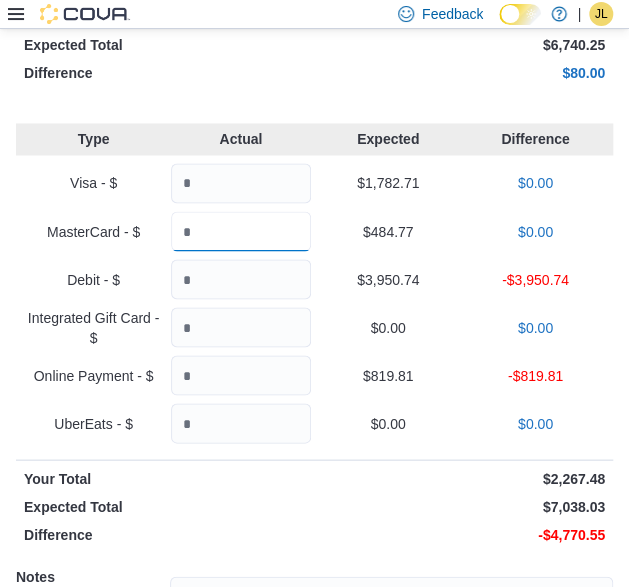 type on "******" 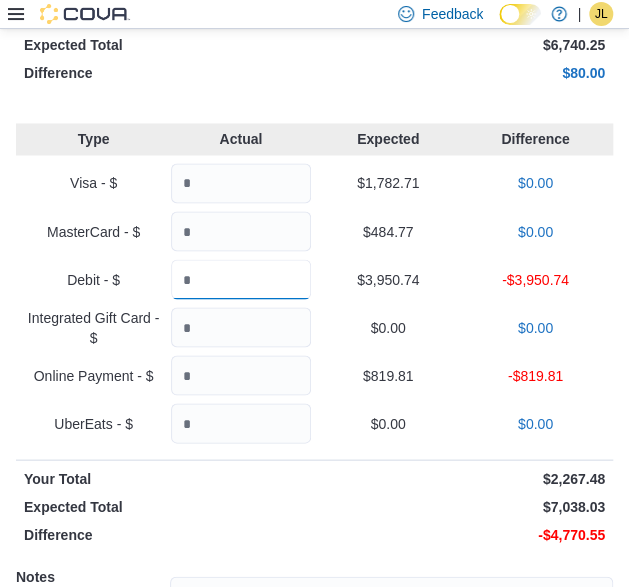 click at bounding box center (240, 279) 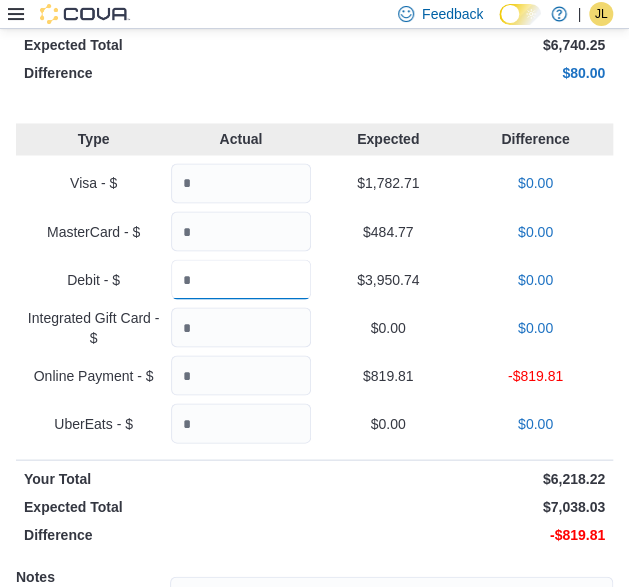 type on "*******" 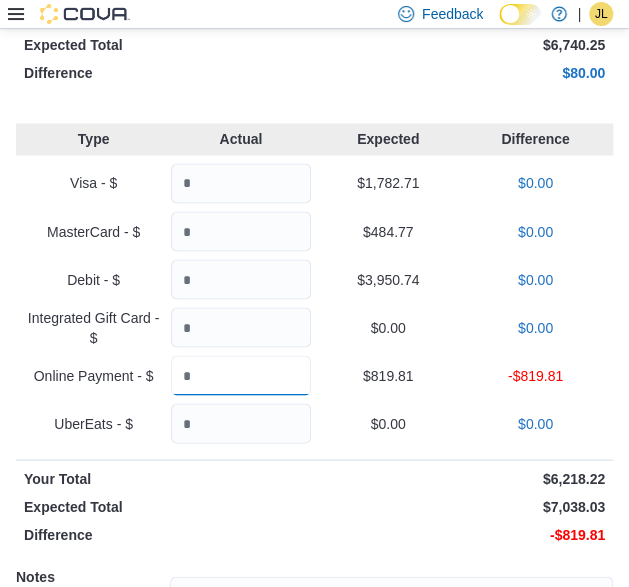 click at bounding box center (240, 375) 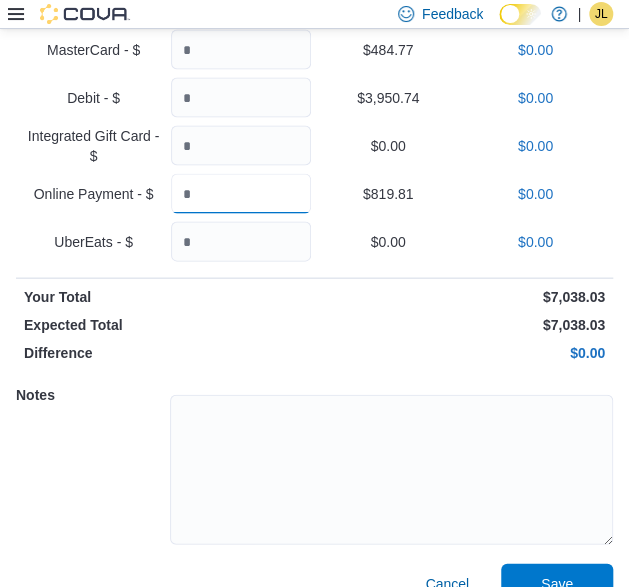 scroll, scrollTop: 958, scrollLeft: 0, axis: vertical 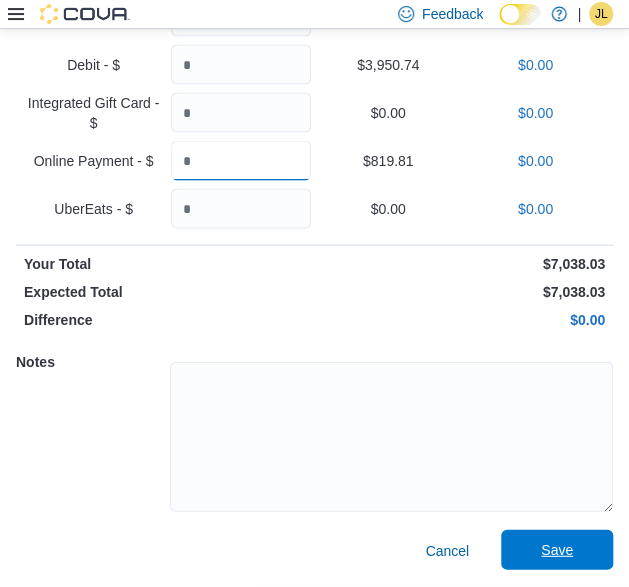 type on "******" 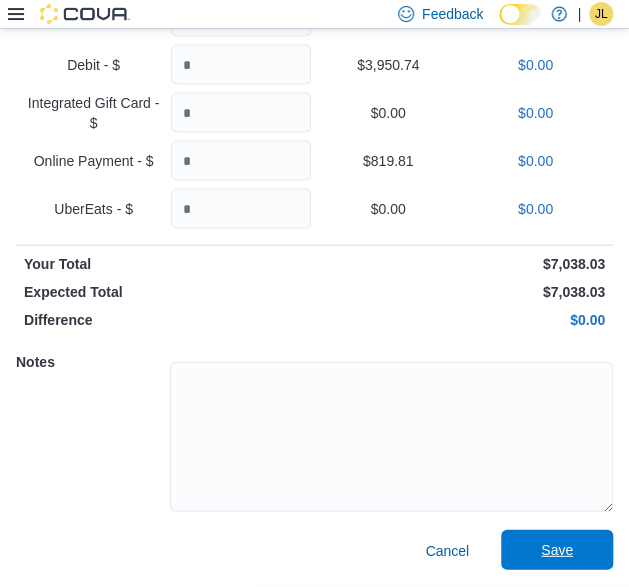 click on "Save" at bounding box center [557, 550] 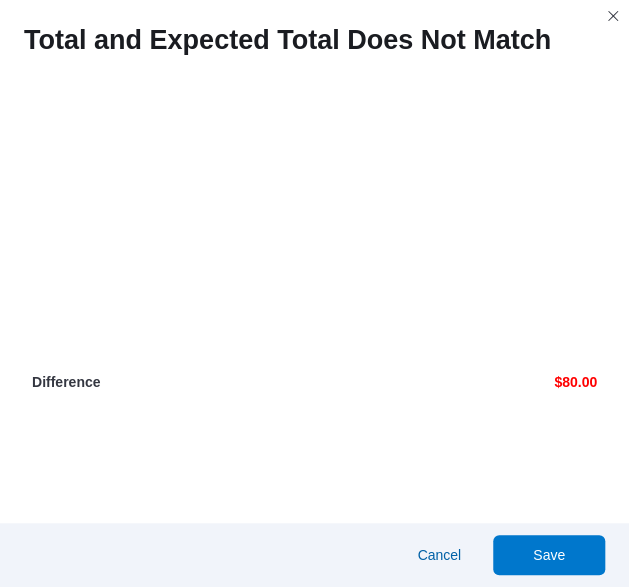 scroll, scrollTop: 1800, scrollLeft: 0, axis: vertical 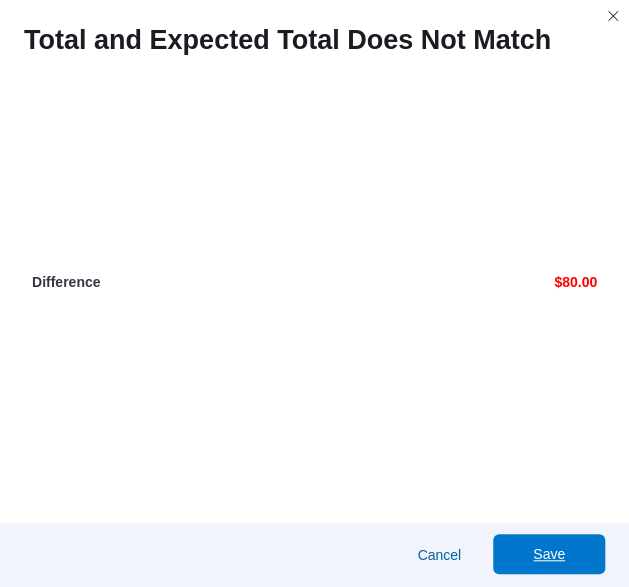 click on "Save" at bounding box center (549, 554) 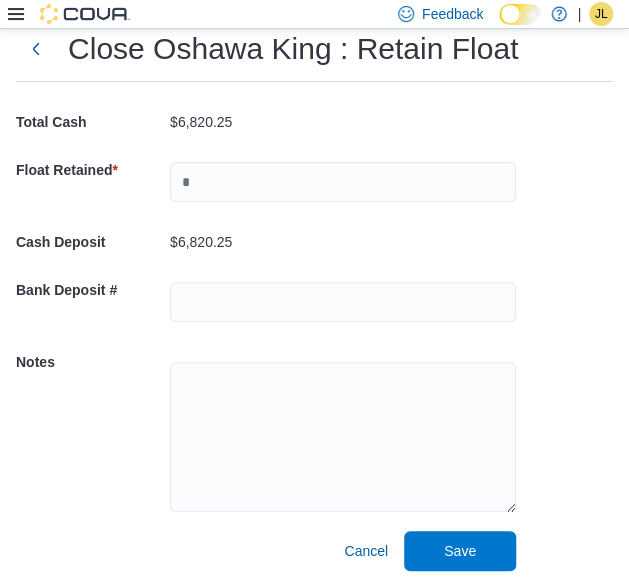 scroll, scrollTop: 56, scrollLeft: 0, axis: vertical 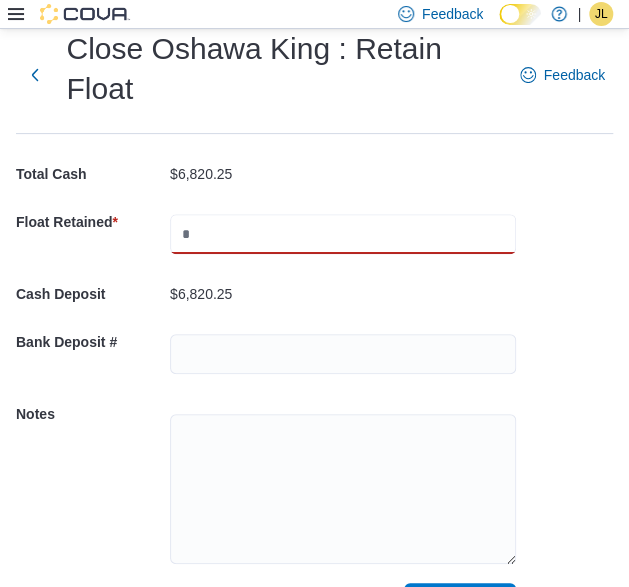click at bounding box center (343, 234) 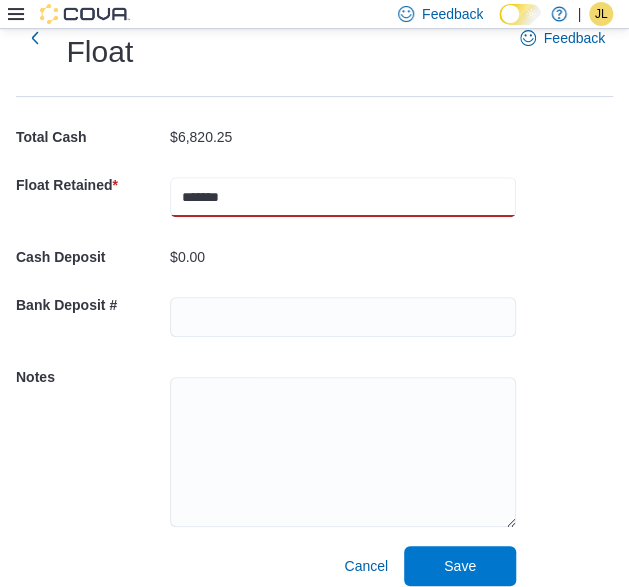 scroll, scrollTop: 108, scrollLeft: 0, axis: vertical 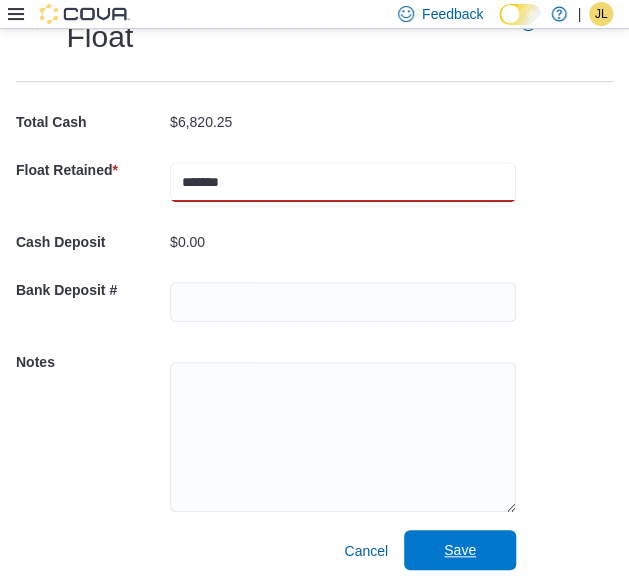 type on "*******" 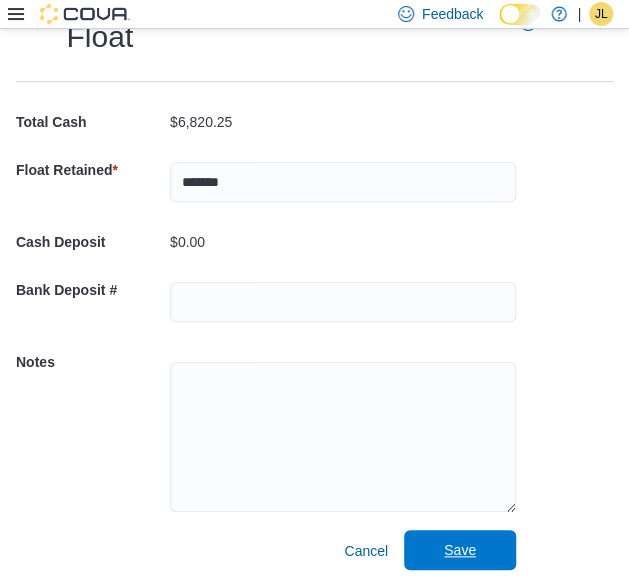 click on "Save" at bounding box center (460, 550) 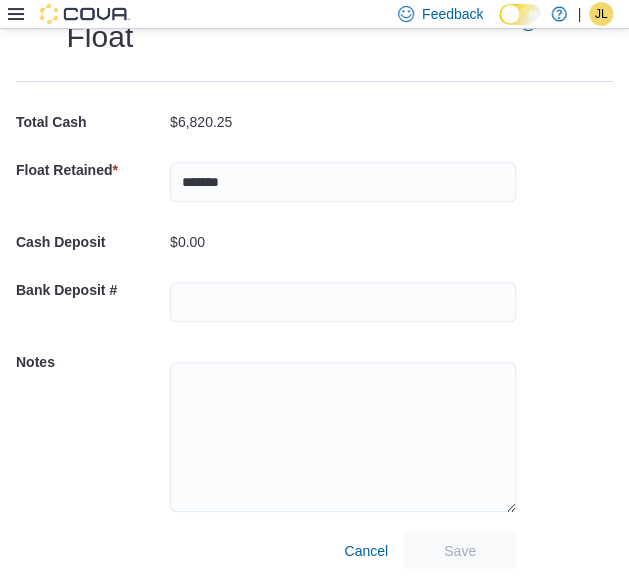 scroll, scrollTop: 8, scrollLeft: 0, axis: vertical 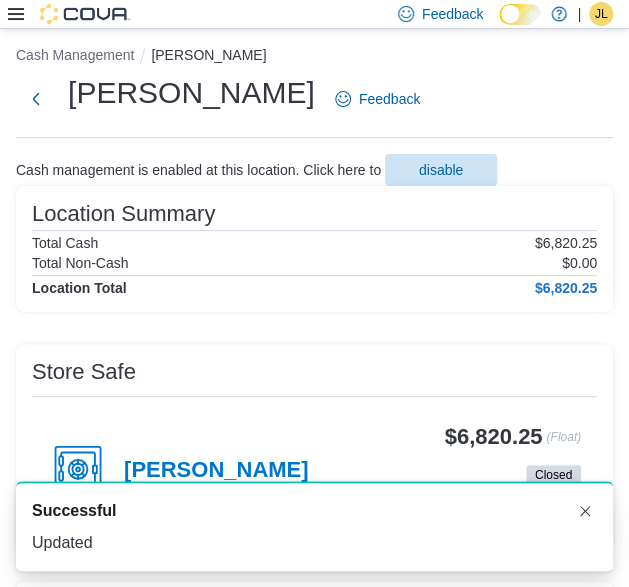 click on "JL" at bounding box center [601, 14] 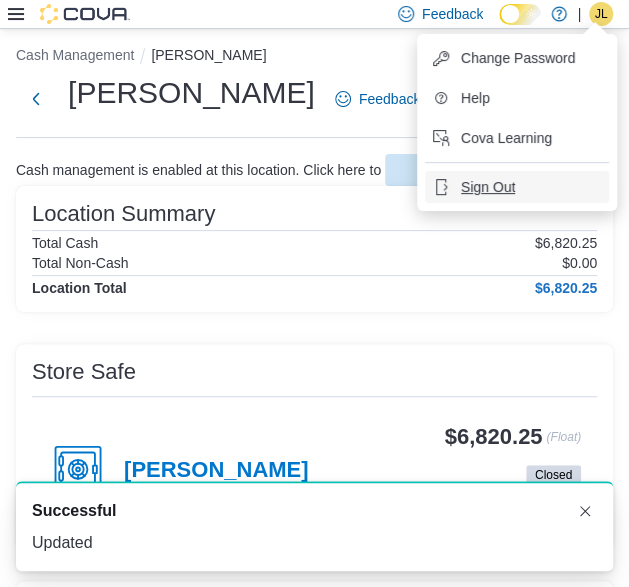 click on "Sign Out" at bounding box center [488, 187] 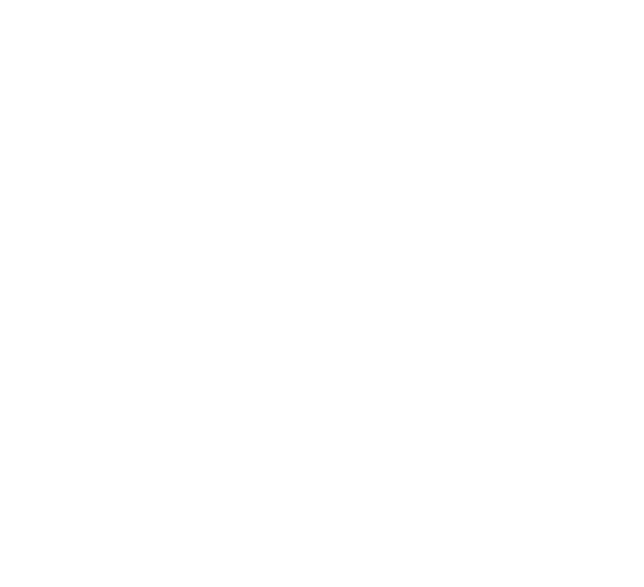 scroll, scrollTop: 0, scrollLeft: 0, axis: both 